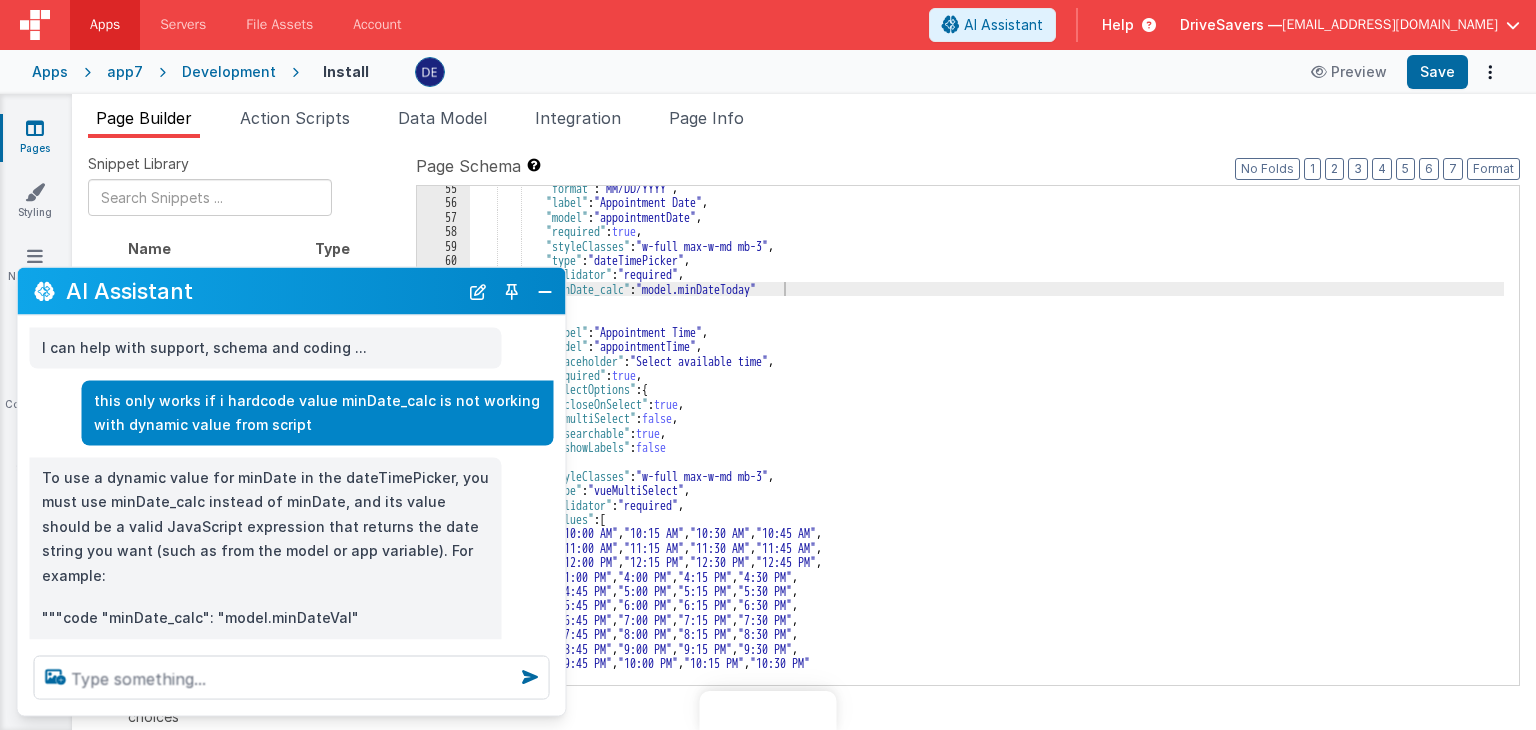 scroll, scrollTop: 0, scrollLeft: 0, axis: both 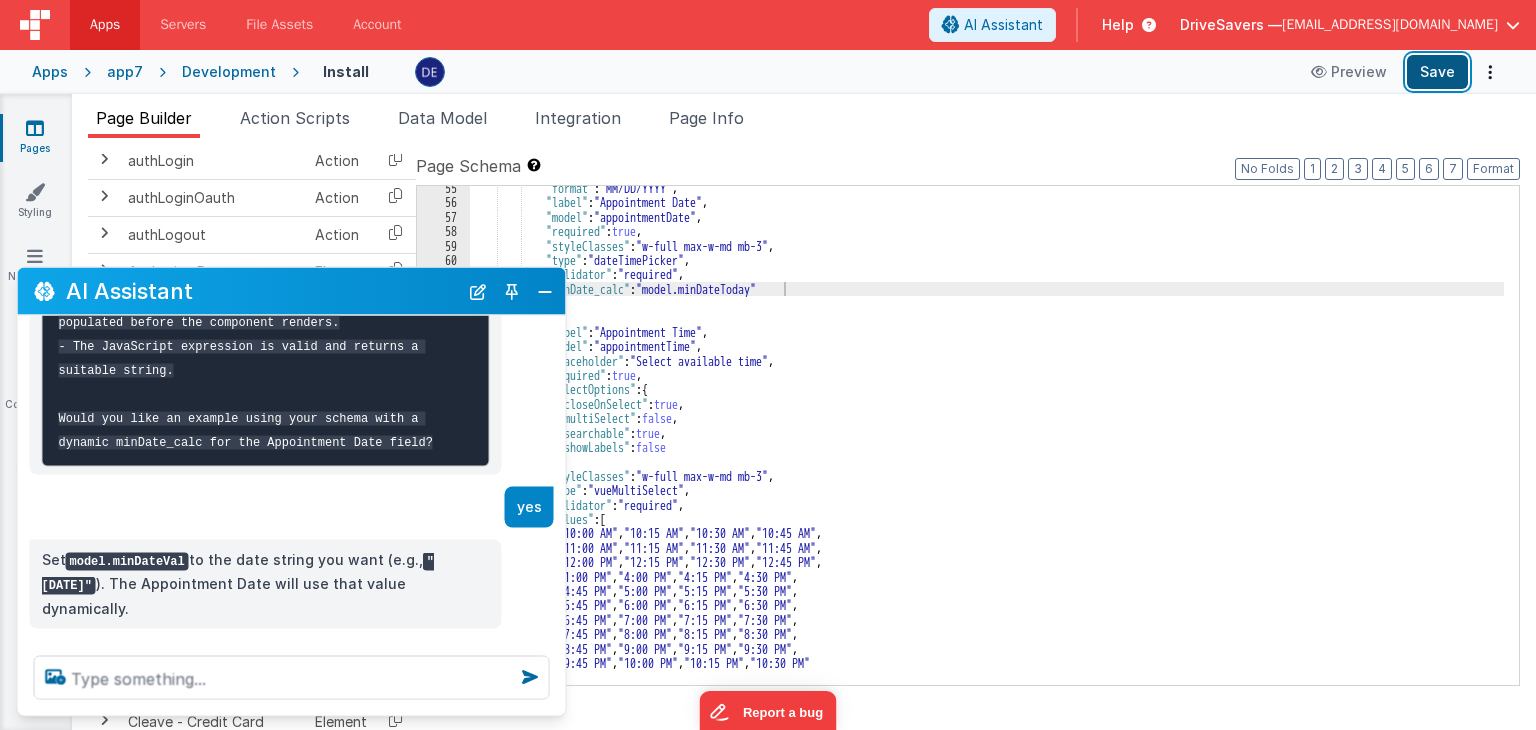 click on "Save" at bounding box center [1437, 72] 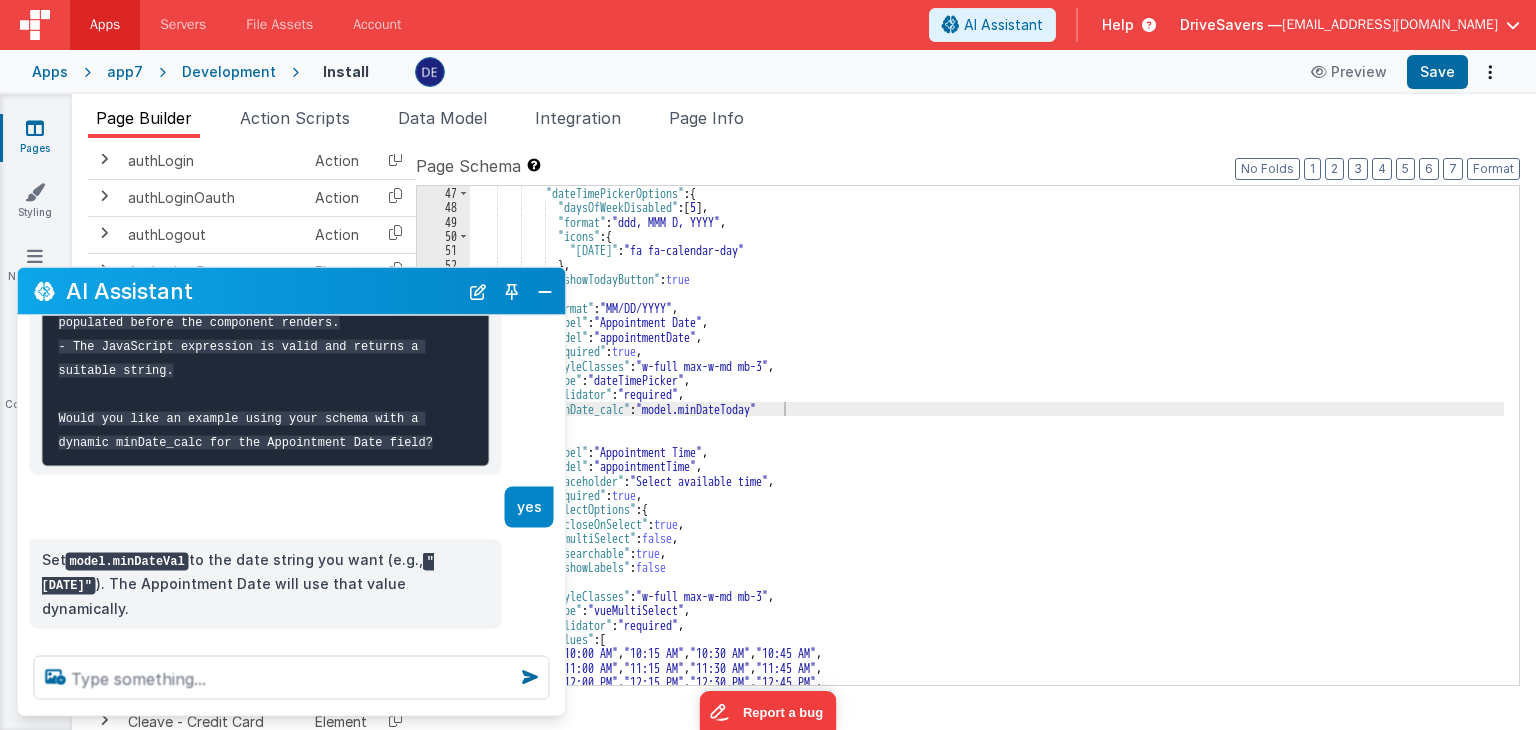 scroll, scrollTop: 676, scrollLeft: 0, axis: vertical 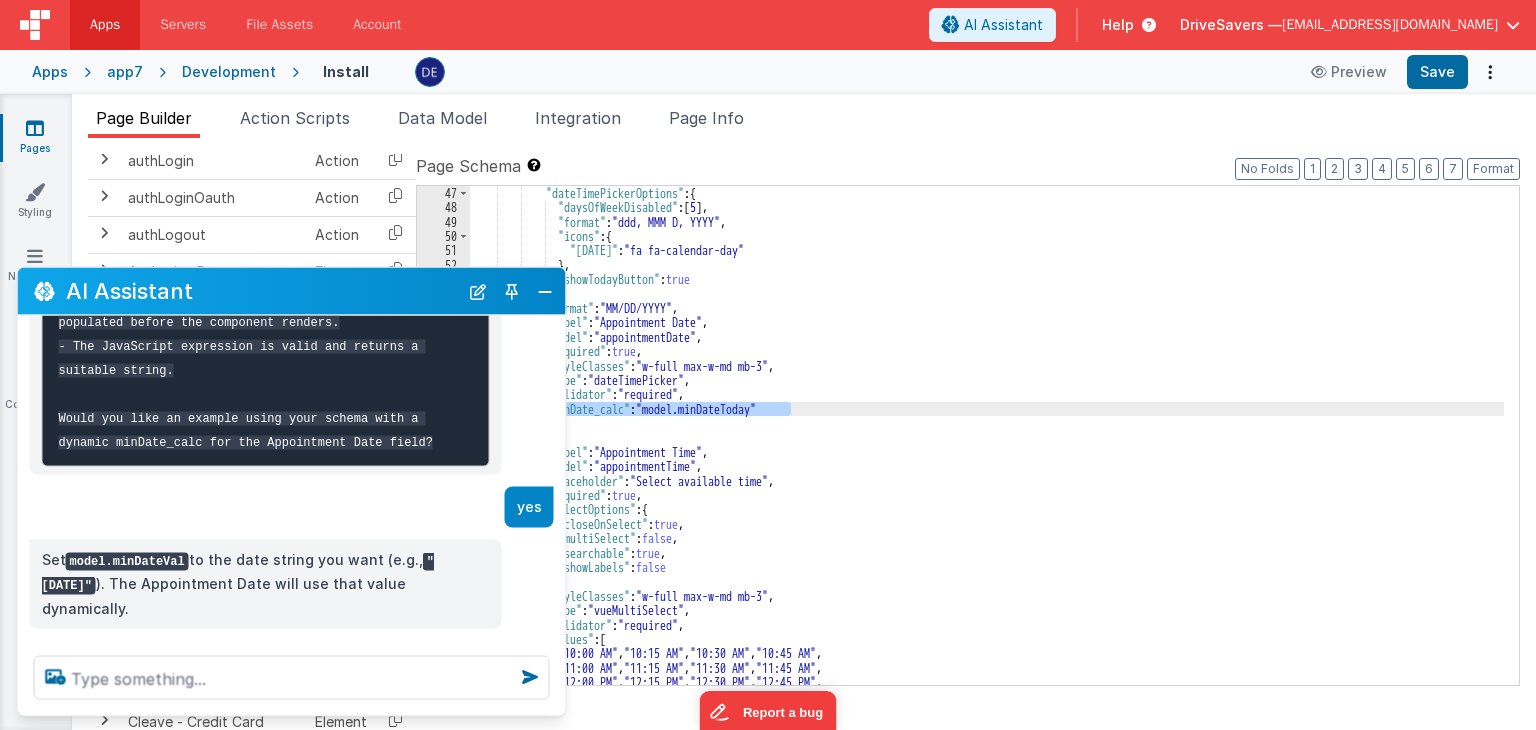 drag, startPoint x: 813, startPoint y: 408, endPoint x: 545, endPoint y: 409, distance: 268.00186 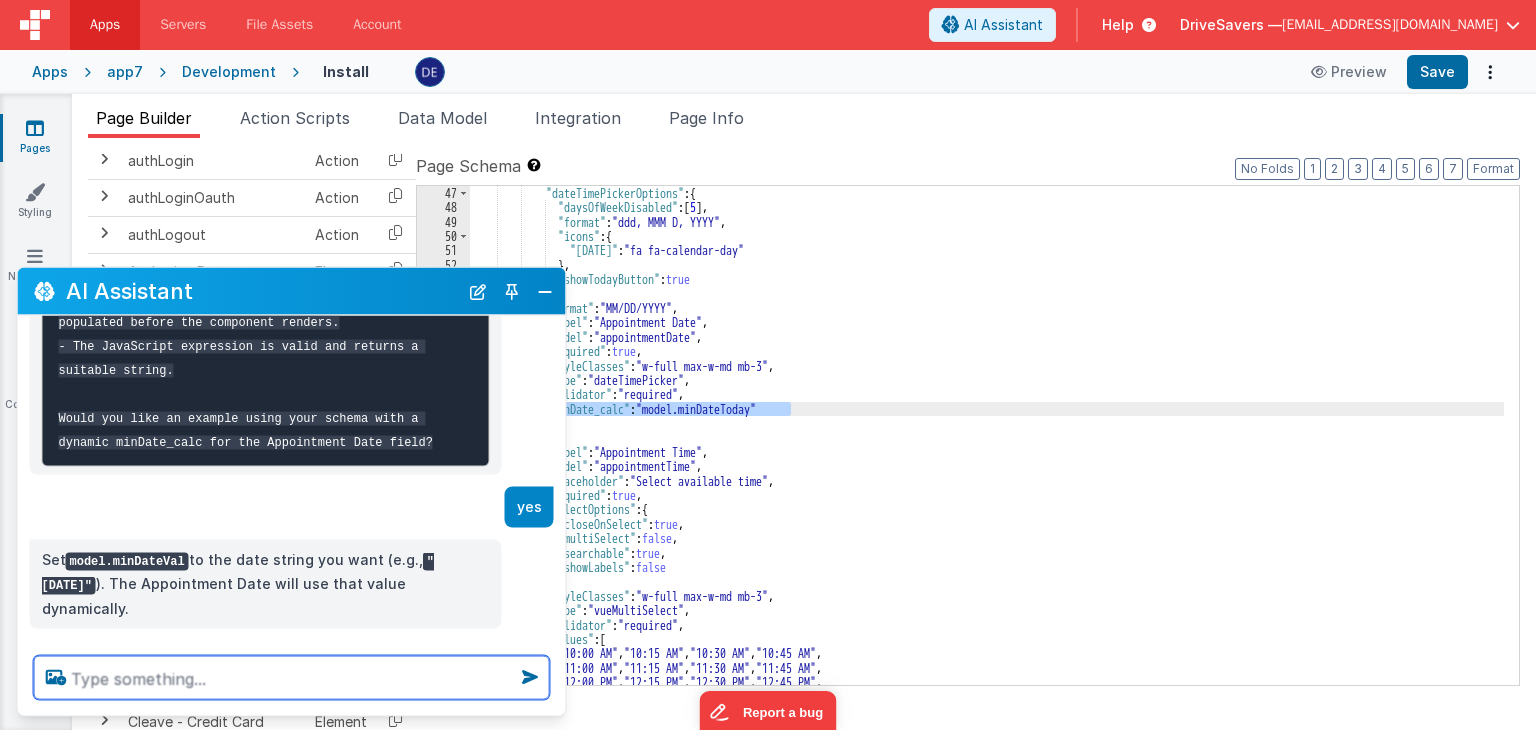 click at bounding box center (292, 678) 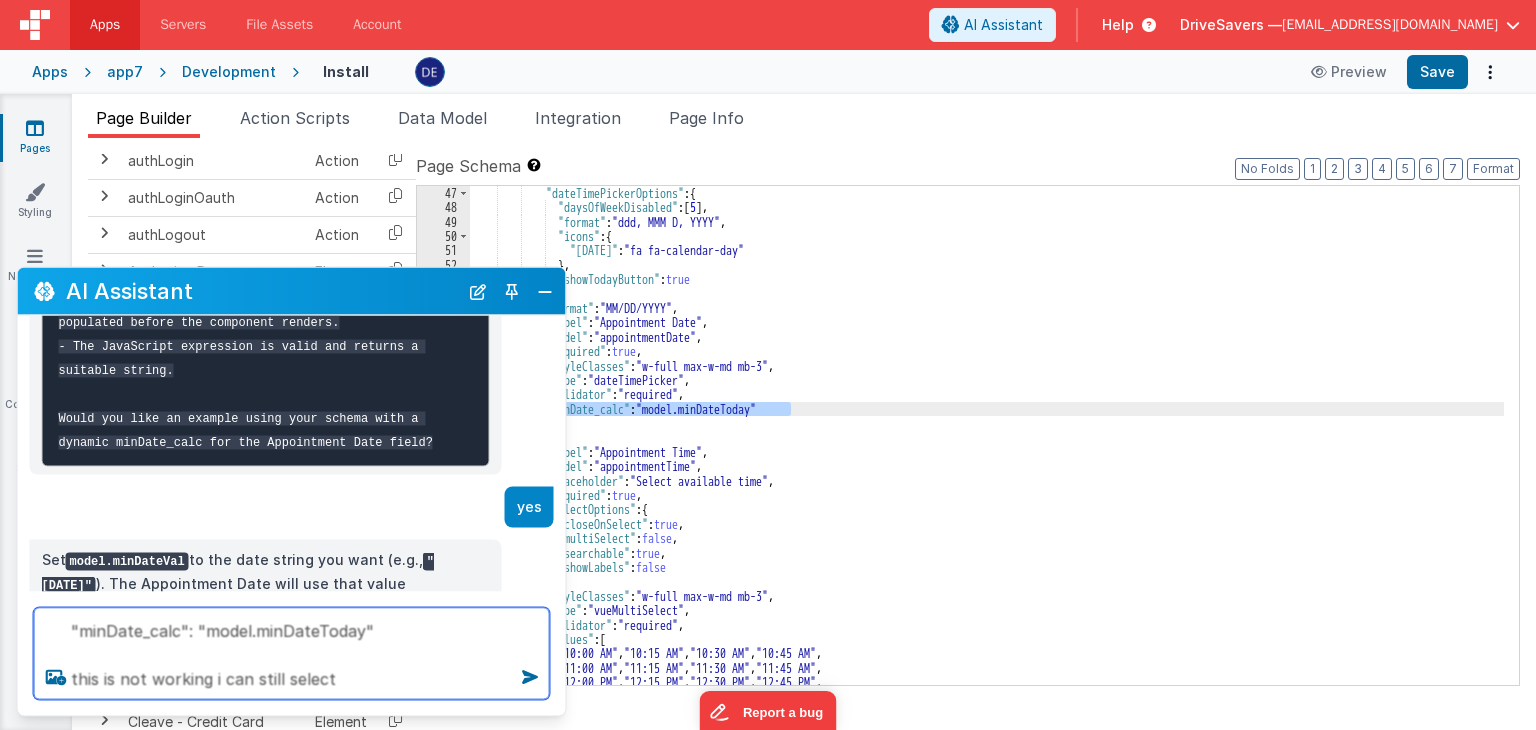 type on ""minDate_calc": "model.minDateToday"
this is not working i can still select" 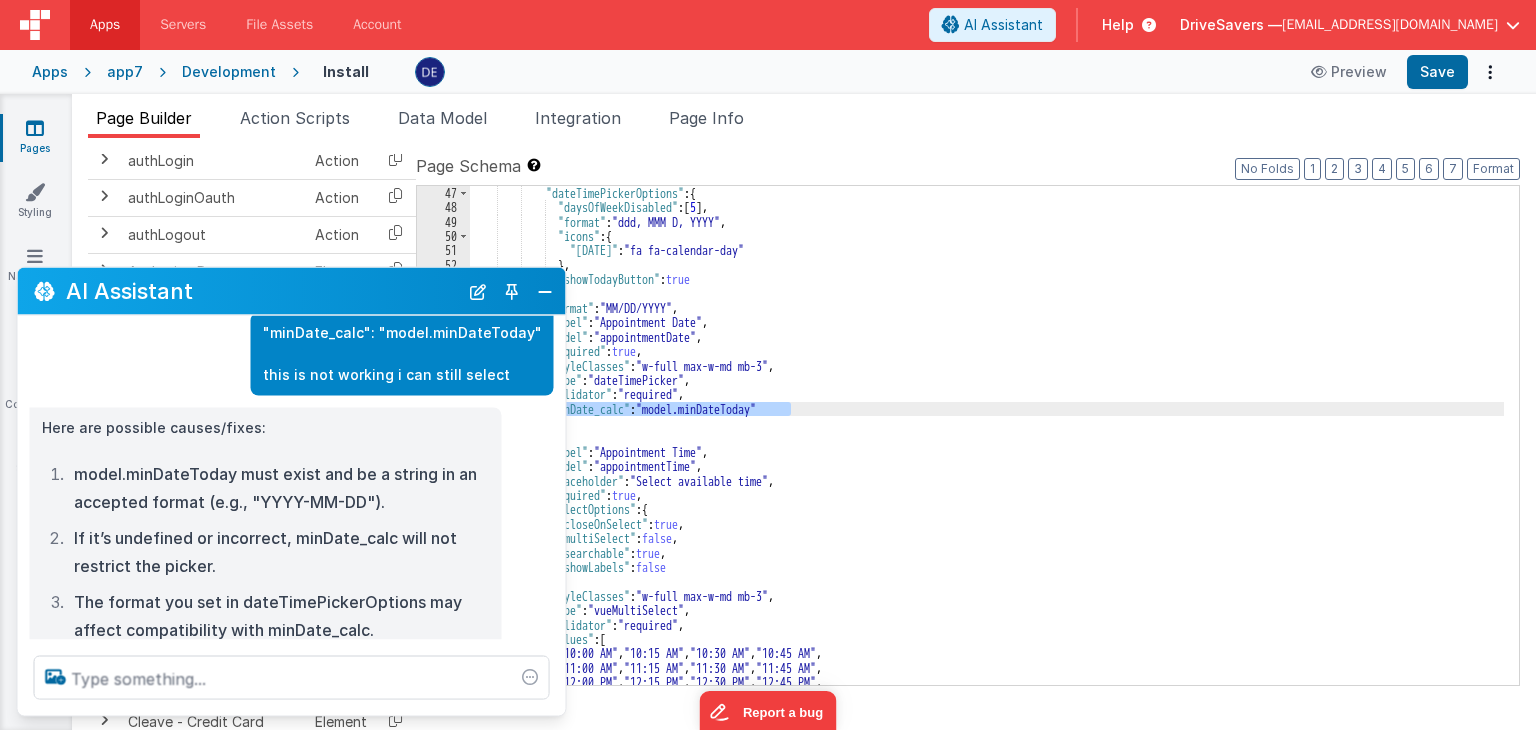 scroll, scrollTop: 777, scrollLeft: 0, axis: vertical 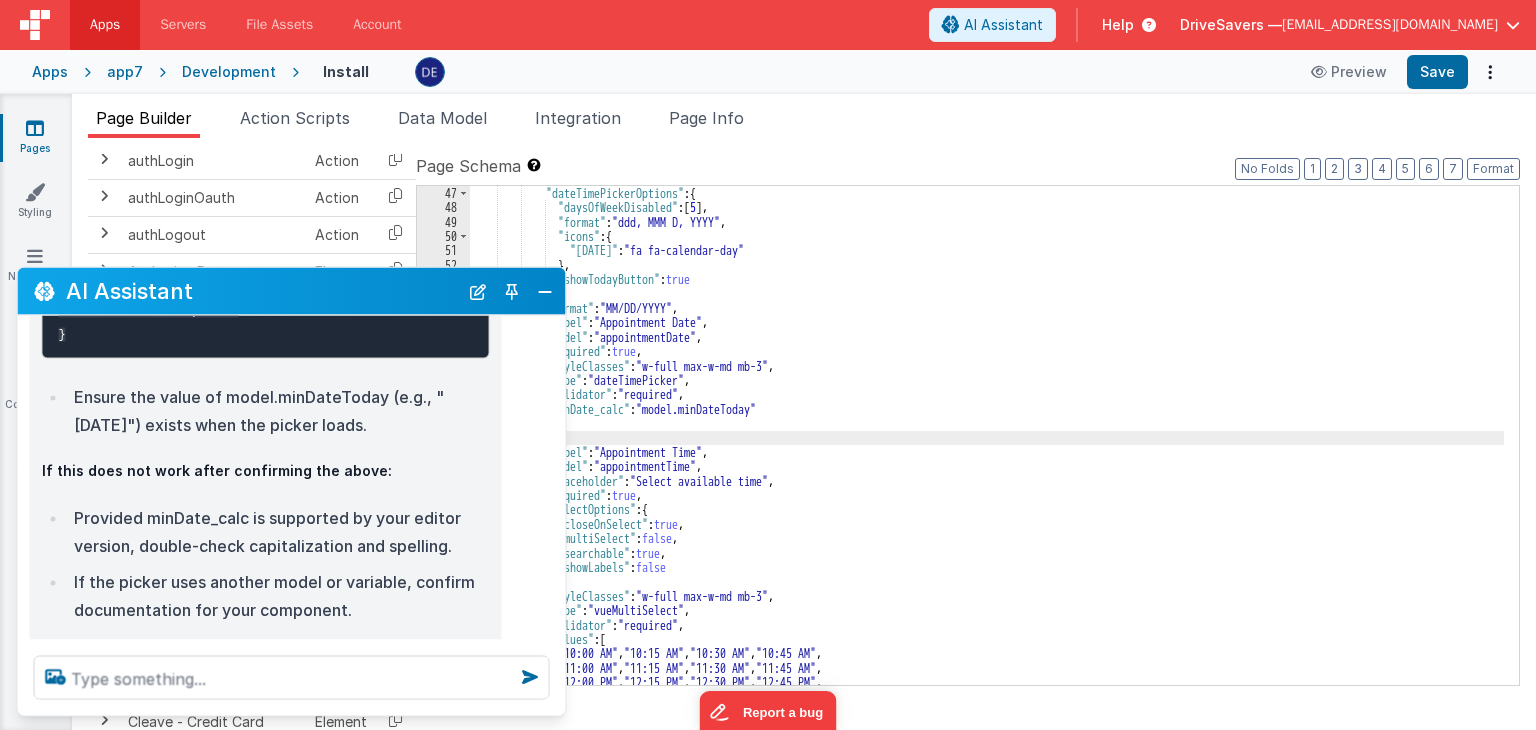 click on ""dateTimePickerOptions" :  {                   "daysOfWeekDisabled" :  [ 5 ] ,                   "format" :  "ddd, MMM D, YYYY" ,                   "icons" :  {                     "[DATE]" :  "fa fa-calendar-day"                   } ,                   "showTodayButton" :  true                } ,                "format" :  "MM/DD/YYYY" ,                "label" :  "Appointment Date" ,                "model" :  "appointmentDate" ,                "required" :  true ,                "styleClasses" :  "w-full max-w-md mb-3" ,                "type" :  "dateTimePicker" ,                "validator" :  "required" ,                "minDate_calc" :  "model.minDateToday"              } ,              {                "label" :  "Appointment Time" ,                "model" :  "appointmentTime" ,                "placeholder" :  "Select available time" ,                "required" :  true ,                "selectOptions" :  {                   "closeOnSelect" :  true ,                   "multiSelect" :  false ," at bounding box center (987, 450) 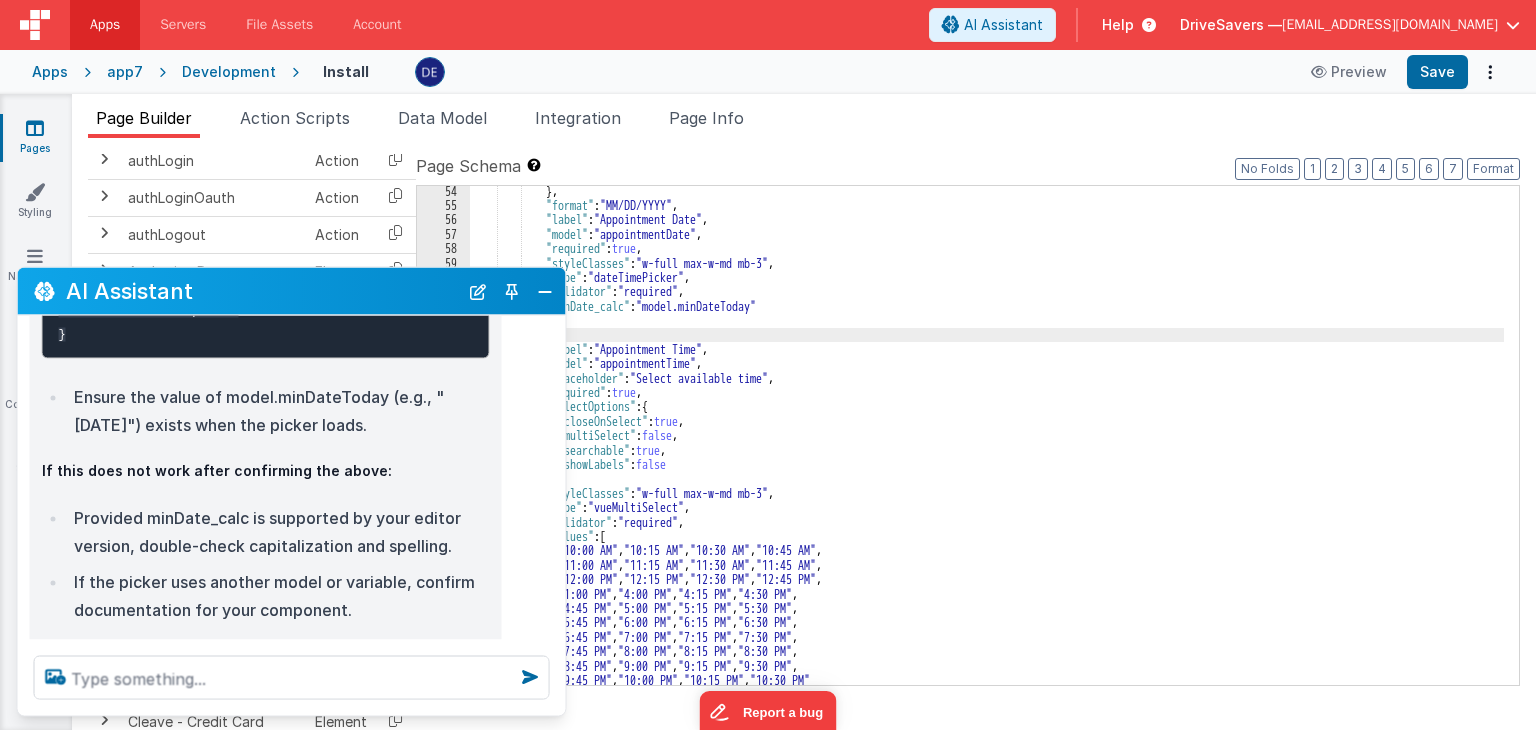 scroll, scrollTop: 840, scrollLeft: 0, axis: vertical 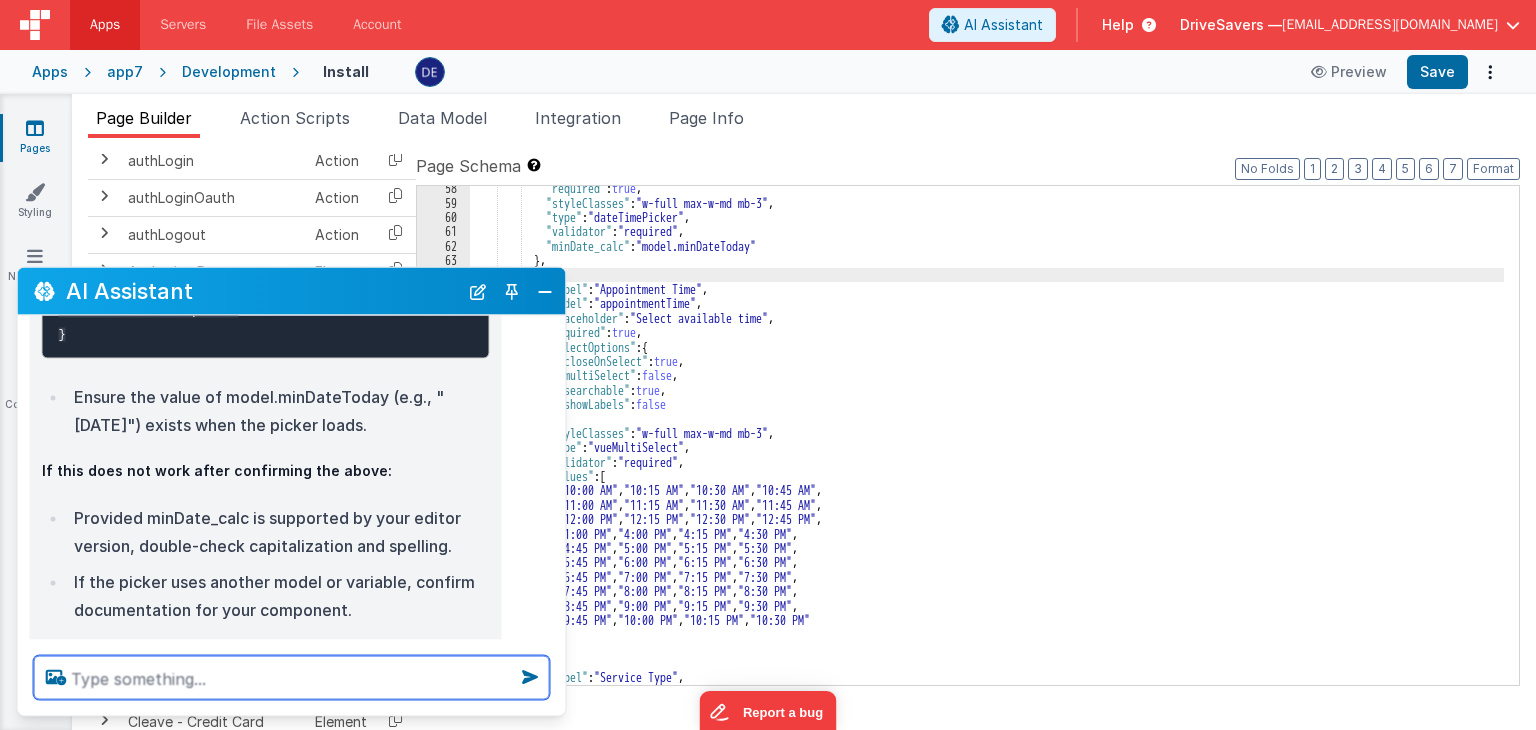 click at bounding box center (292, 678) 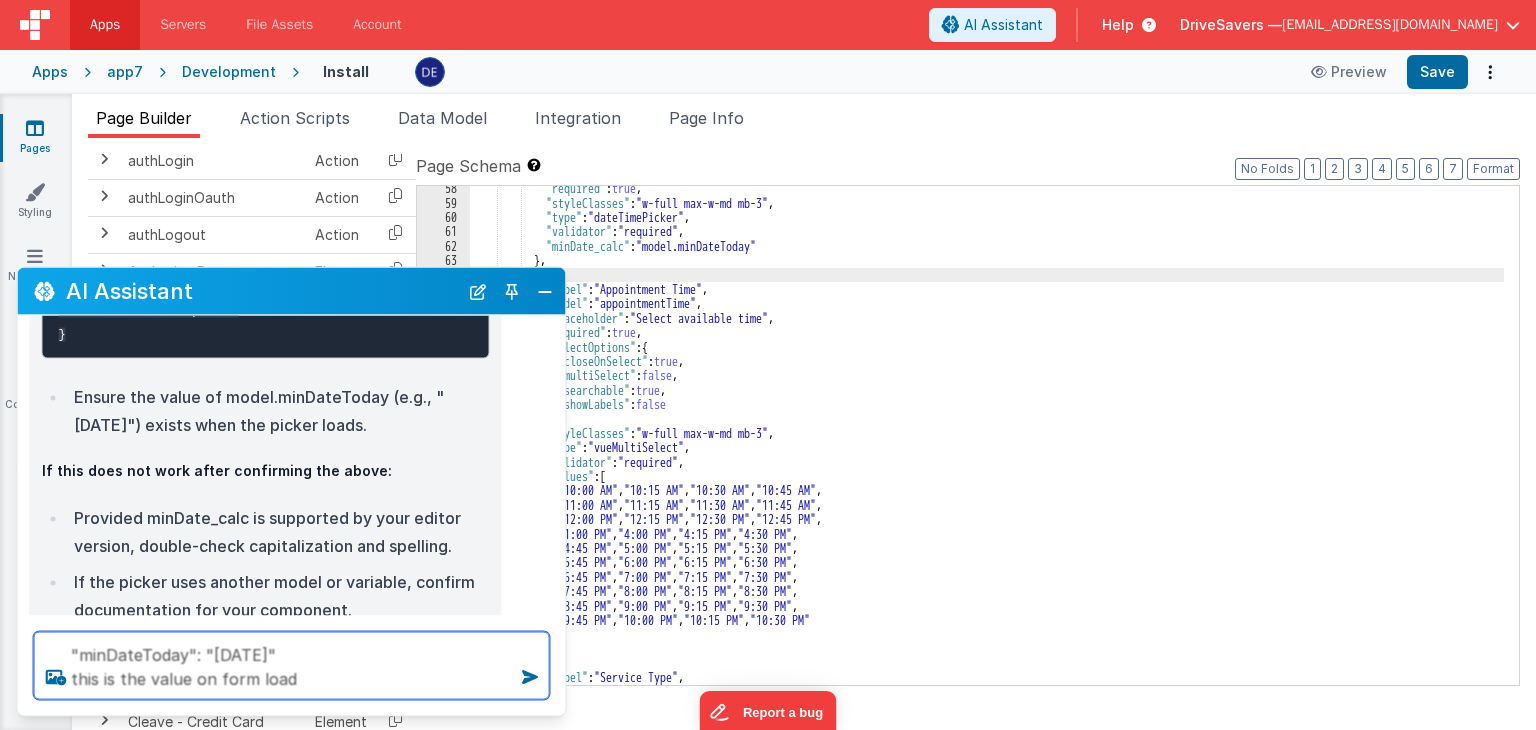 type on ""minDateToday": "[DATE]"
this is the value on form load" 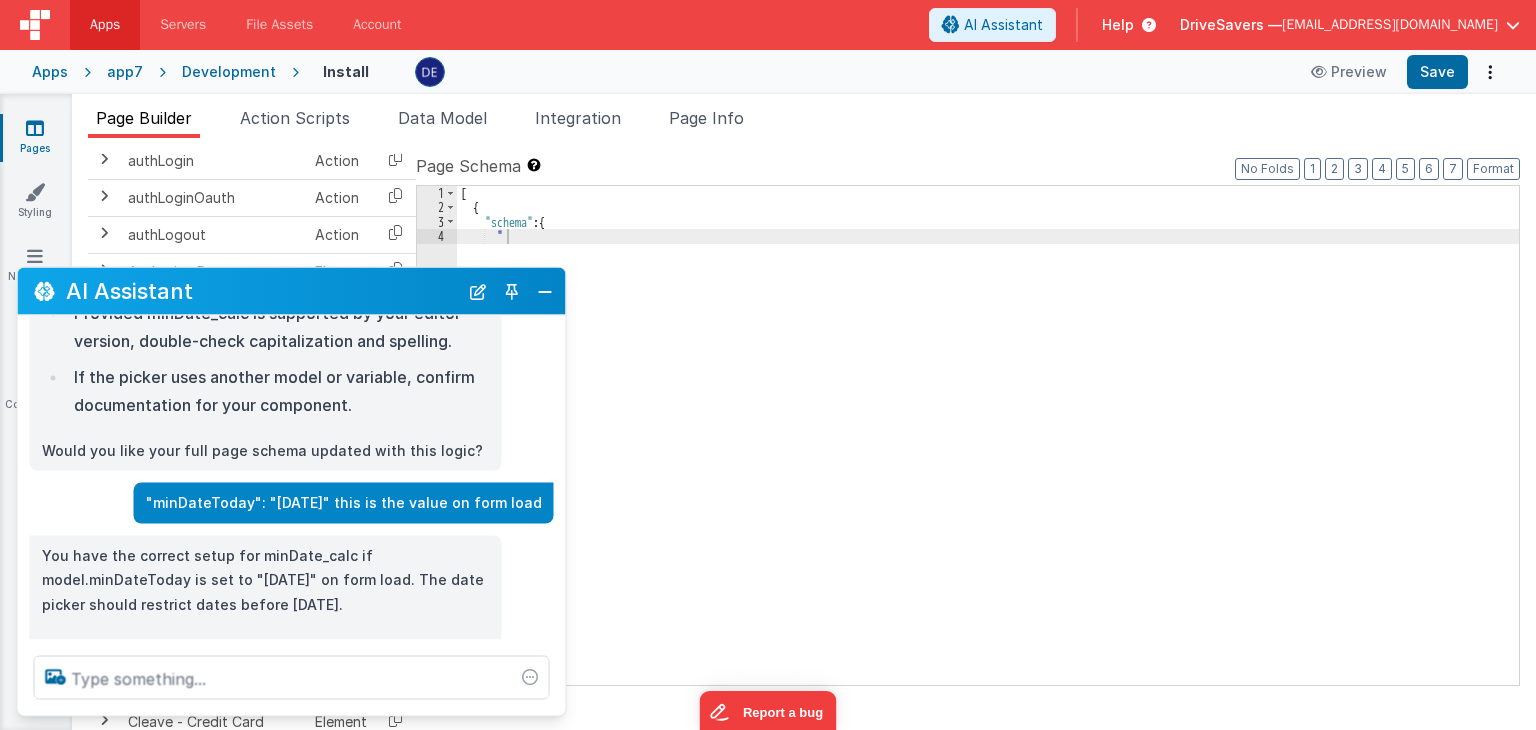 scroll, scrollTop: 1907, scrollLeft: 0, axis: vertical 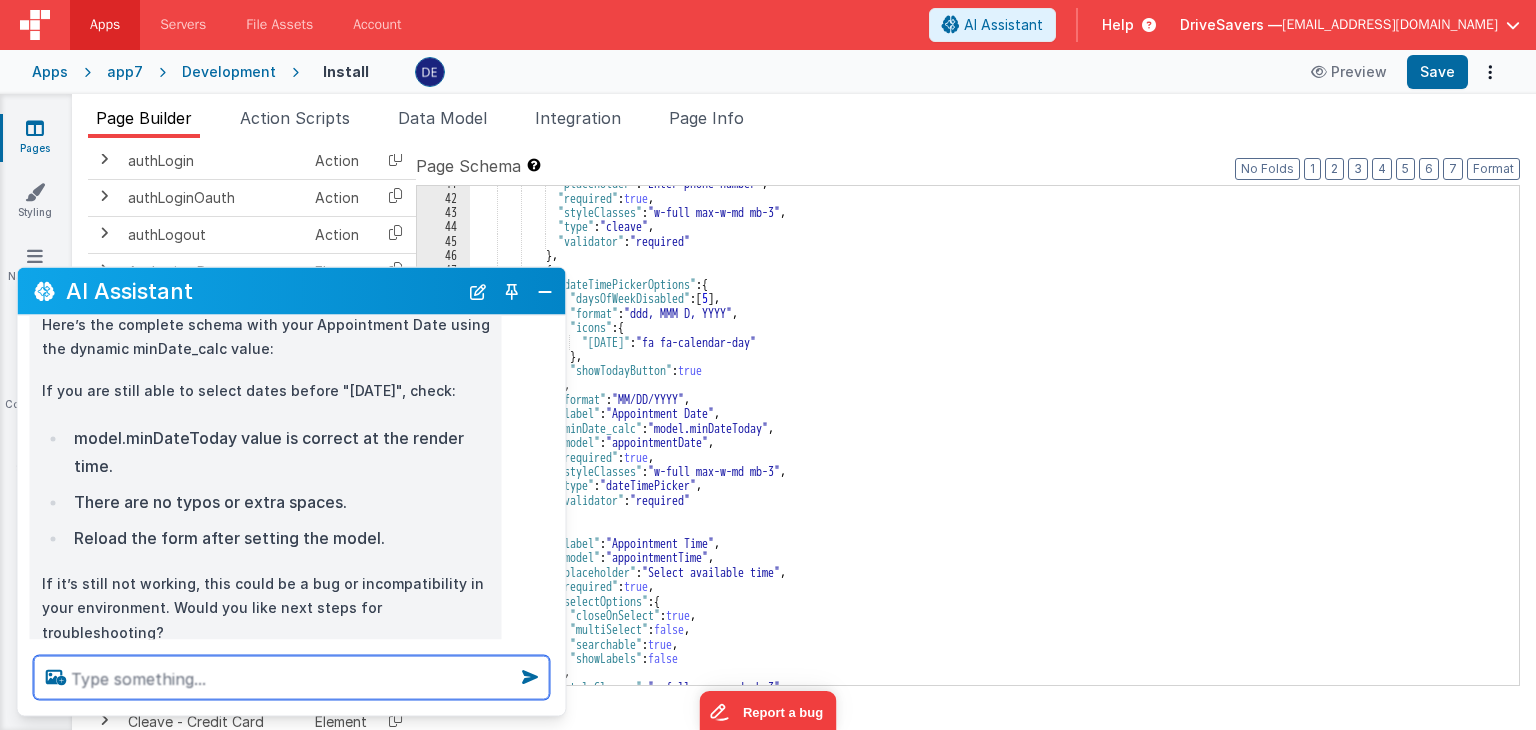 click at bounding box center [292, 678] 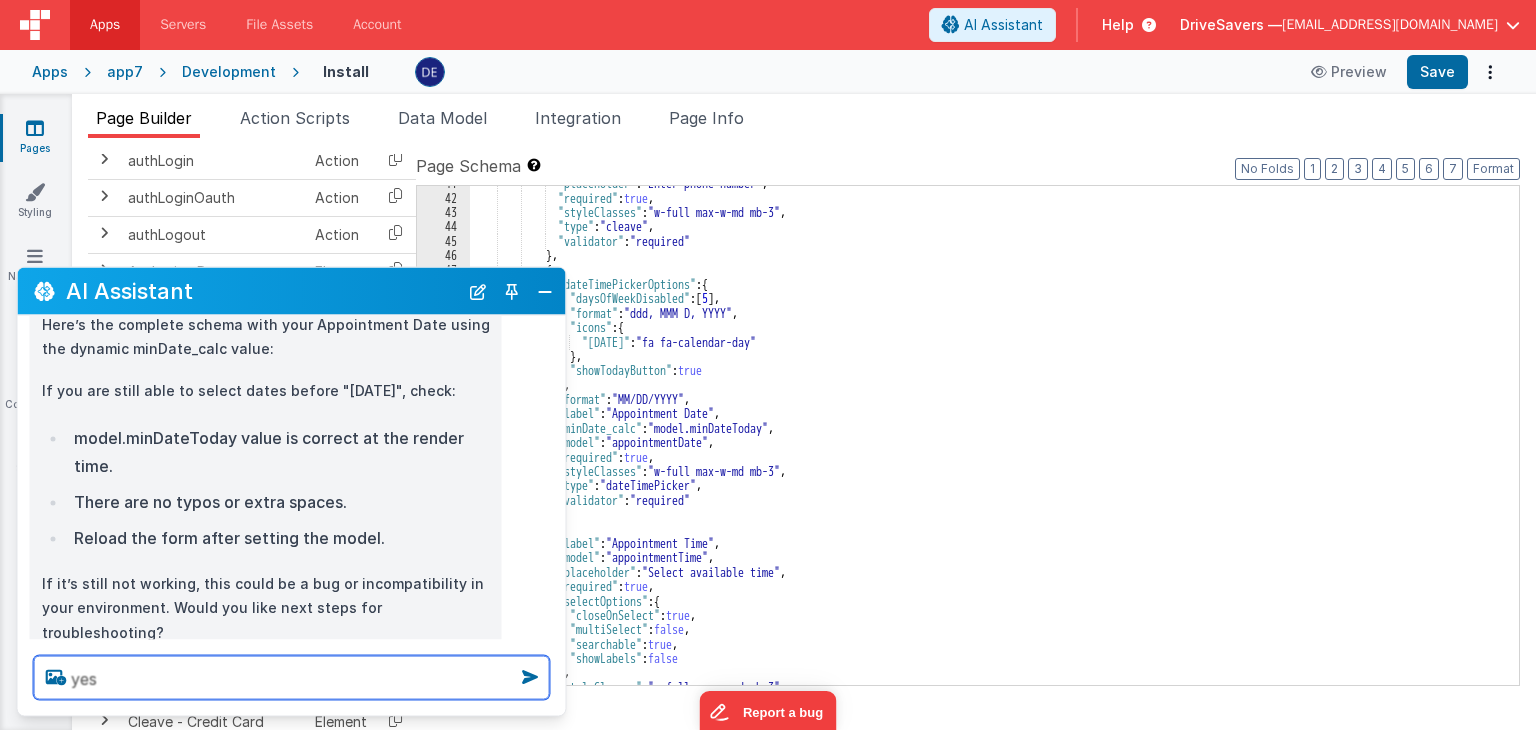 type on "yes" 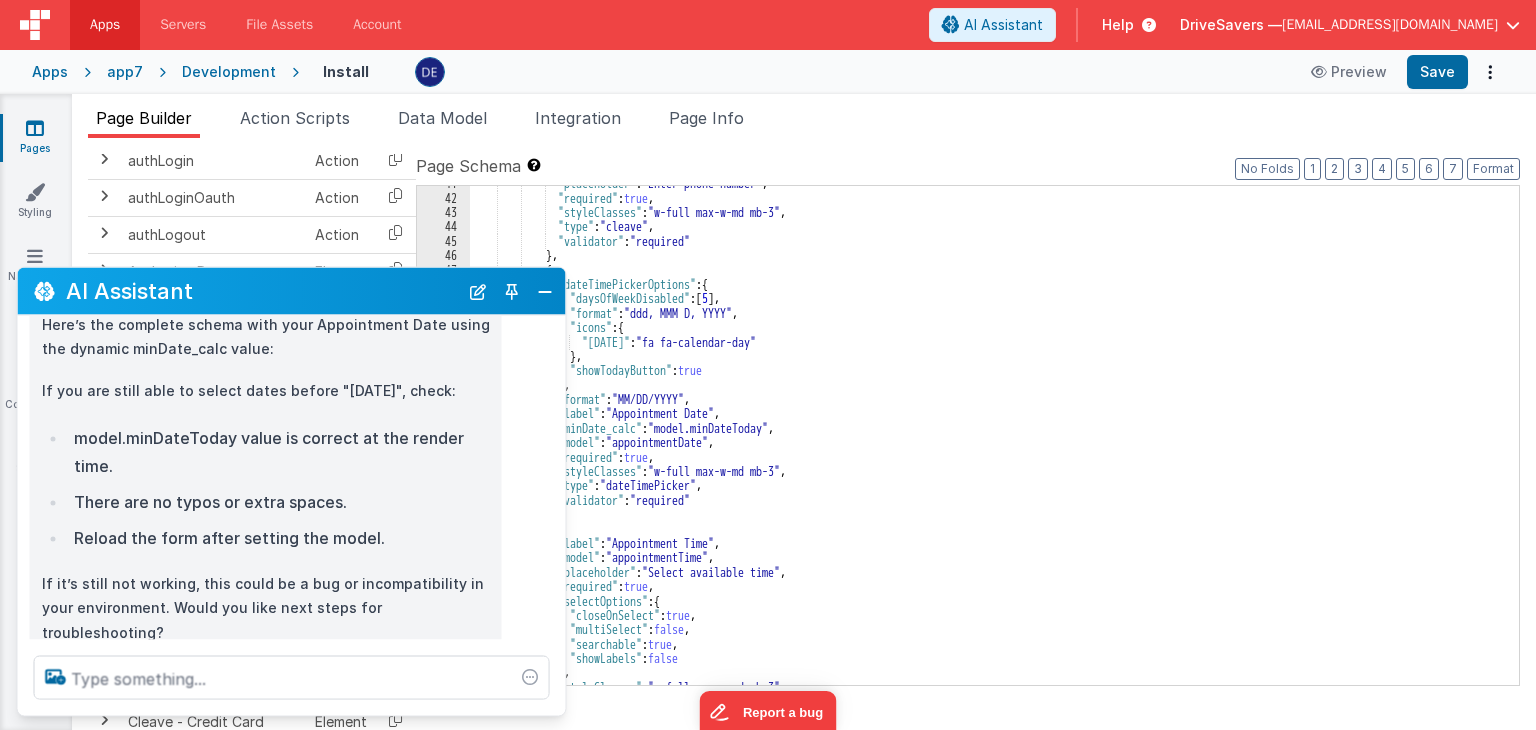 scroll, scrollTop: 2274, scrollLeft: 0, axis: vertical 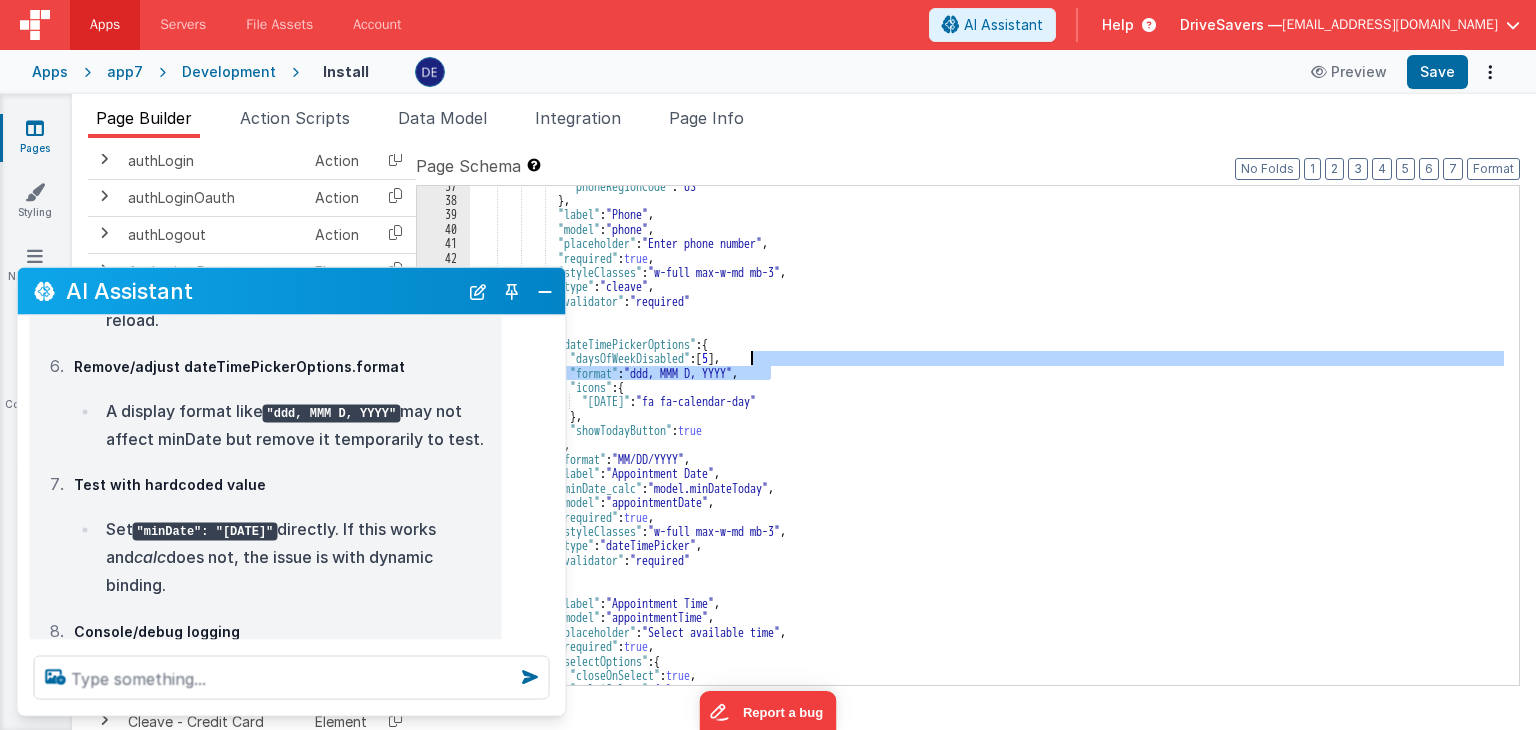 drag, startPoint x: 797, startPoint y: 371, endPoint x: 792, endPoint y: 358, distance: 13.928389 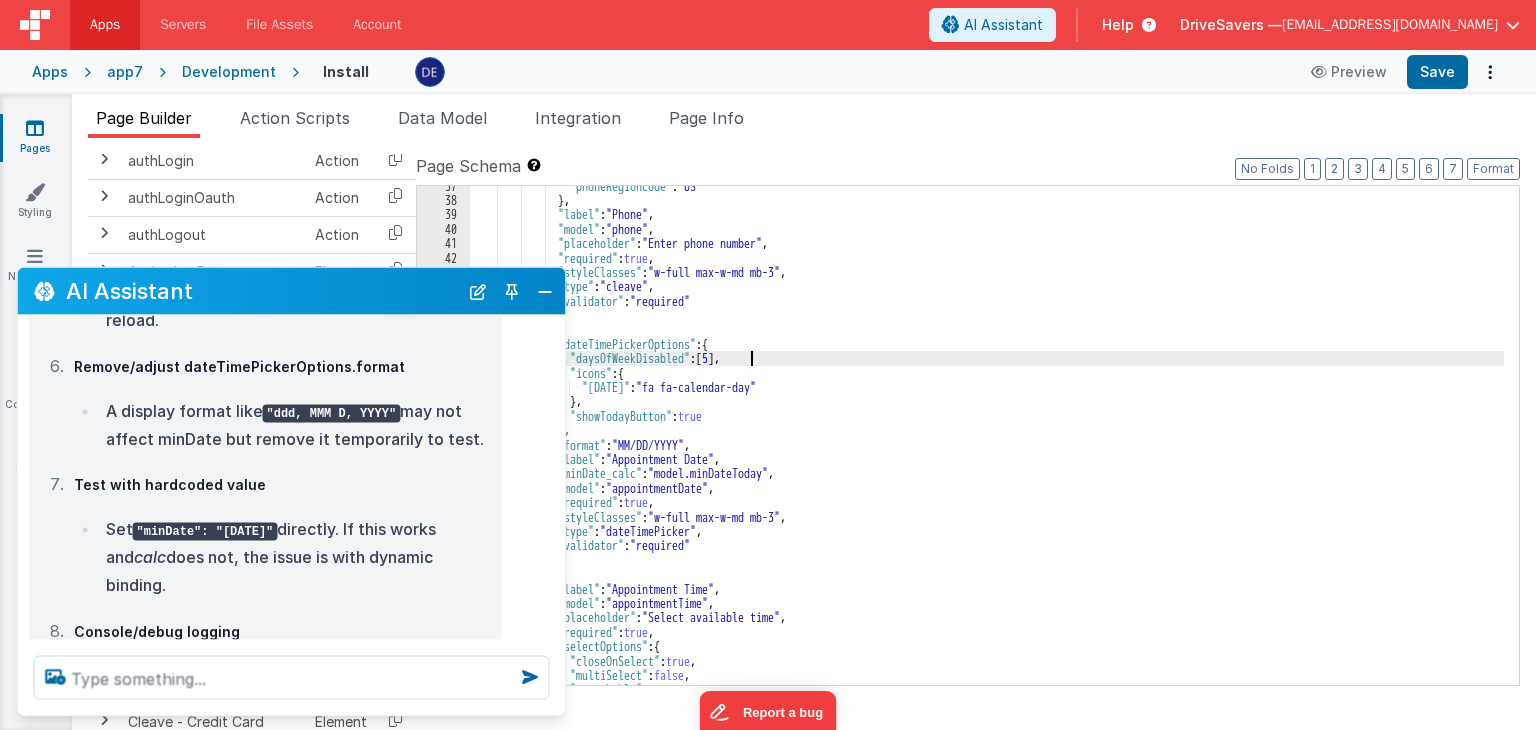click on ""phoneRegionCode" :  "US"                   } ,                   "label" :  "Phone" ,                   "model" :  "phone" ,                   "placeholder" :  "Enter phone number" ,                   "required" :  true ,                   "styleClasses" :  "w-full max-w-md mb-3" ,                   "type" :  "cleave" ,                   "validator" :  "required"                } ,                {                   "dateTimePickerOptions" :  {                     "daysOfWeekDisabled" :  [ 5 ] ,                     "icons" :  {                        "[DATE]" :  "fa fa-calendar-day"                     } ,                     "showTodayButton" :  true                   } ,                   "format" :  "MM/DD/YYYY" ,                   "label" :  "Appointment Date" ,                   "minDate_calc" :  "model.minDateToday" ,                   "model" :  "appointmentDate" ,                   "required" :  true ,                   "styleClasses" :  "w-full max-w-md mb-3" ,                   ," at bounding box center [987, 443] 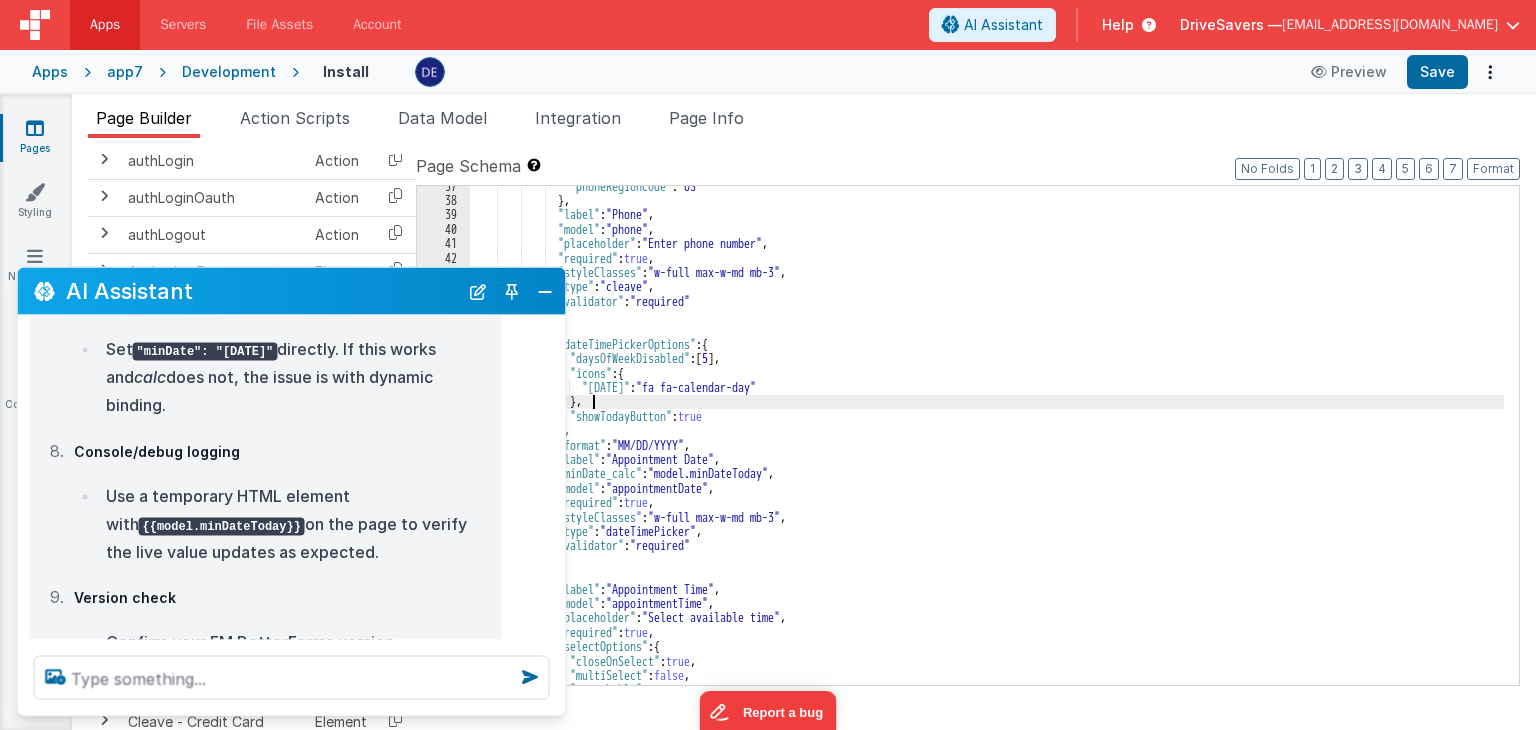 scroll, scrollTop: 3387, scrollLeft: 0, axis: vertical 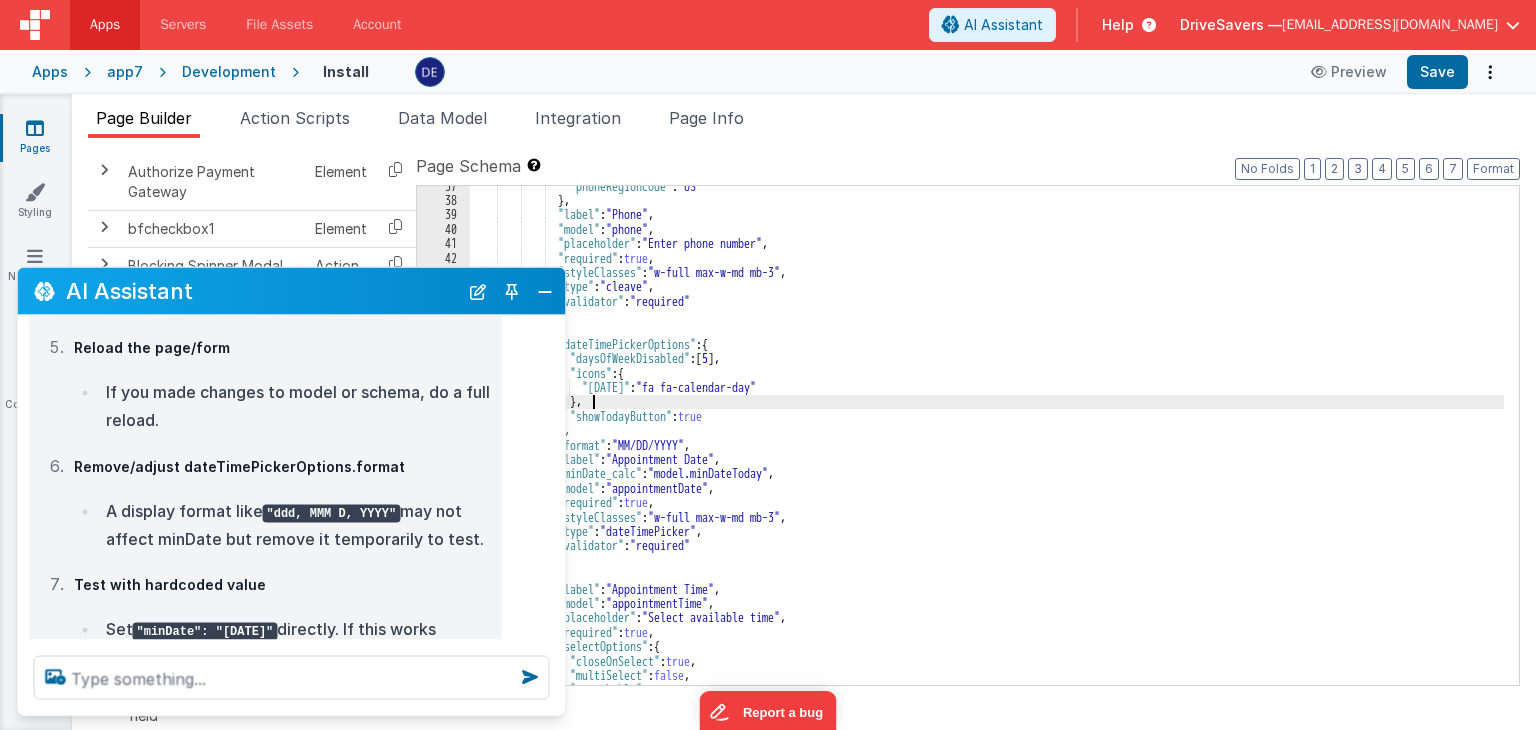 click on "A display format like  "ddd, MMM D, YYYY"  may not affect minDate but remove it temporarily to test." at bounding box center [295, 524] 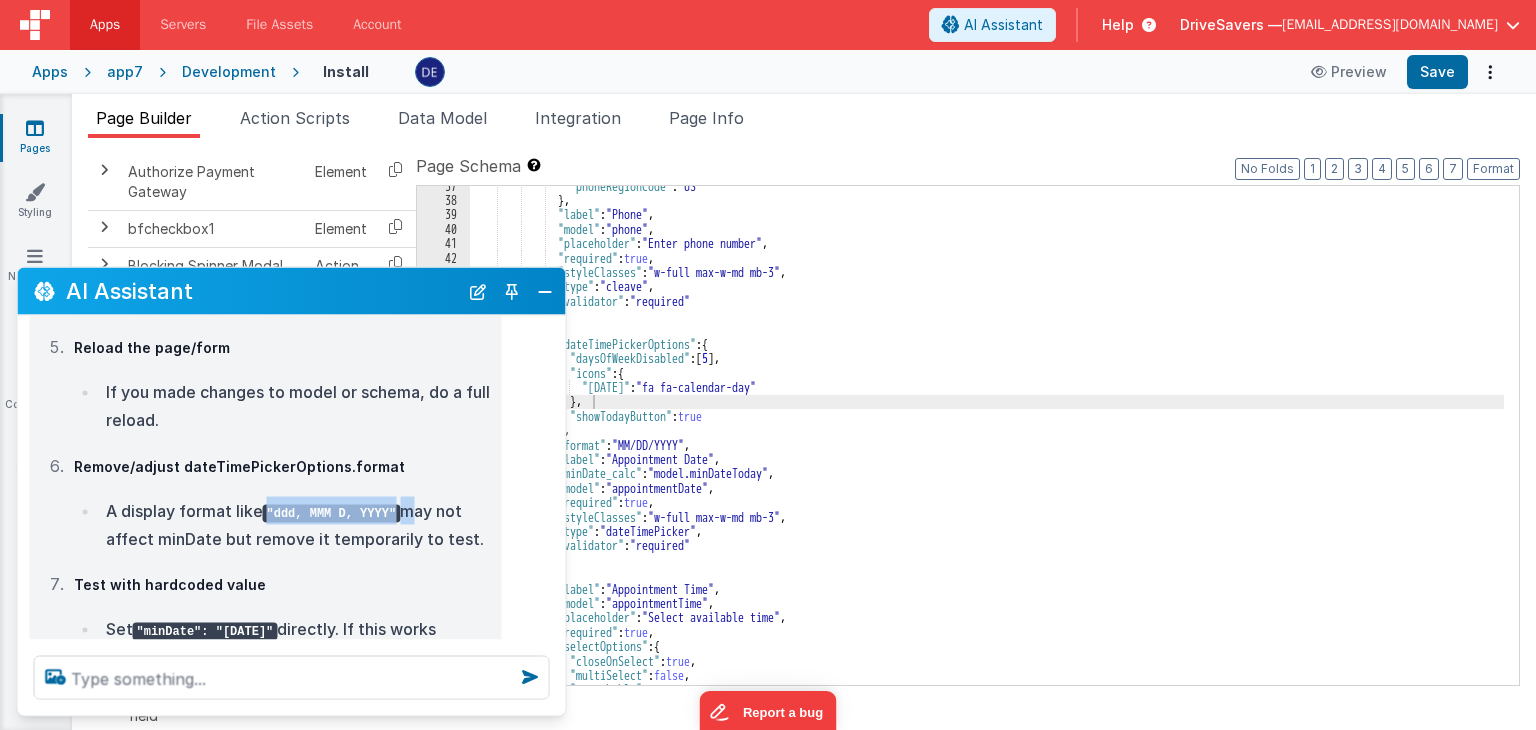 drag, startPoint x: 397, startPoint y: 455, endPoint x: 259, endPoint y: 460, distance: 138.09055 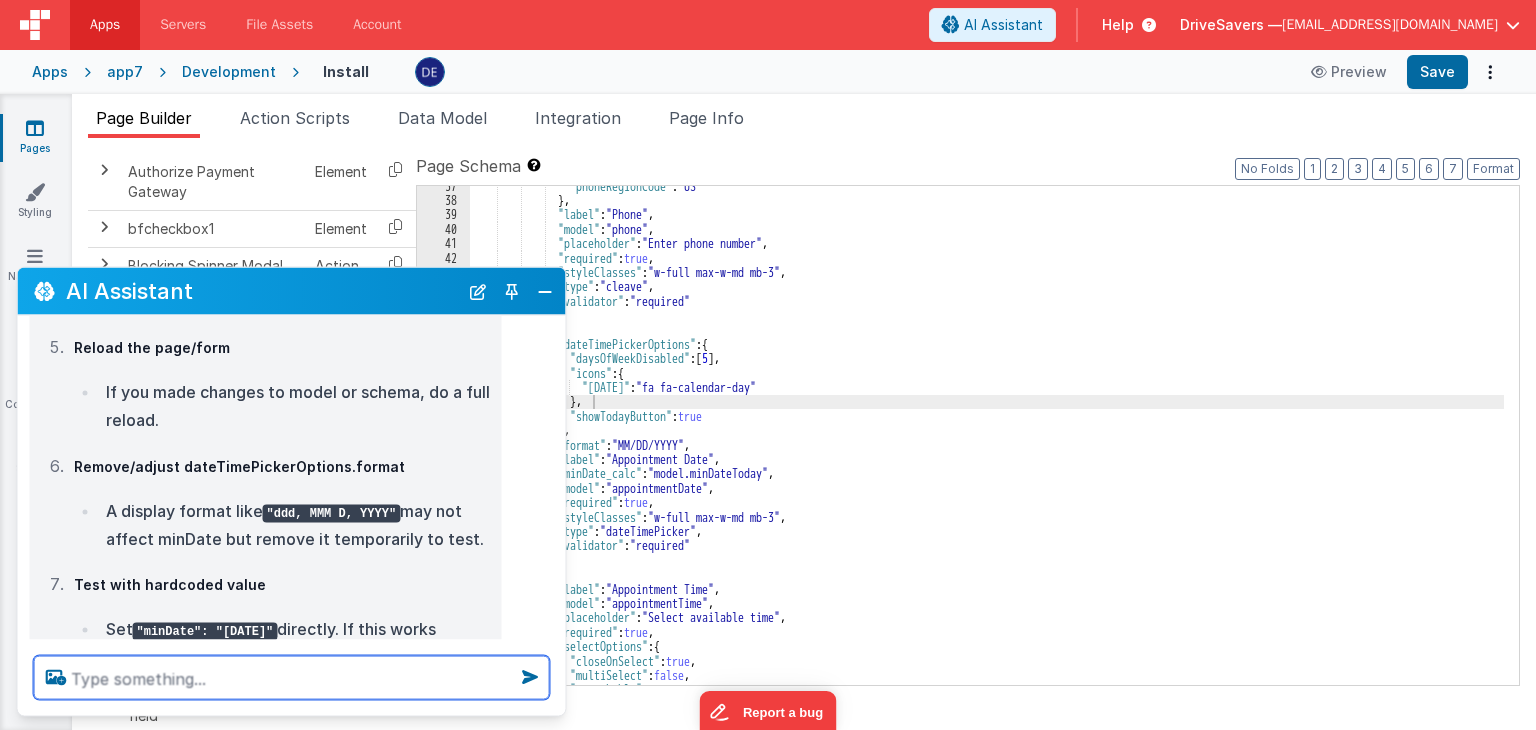 click at bounding box center (292, 678) 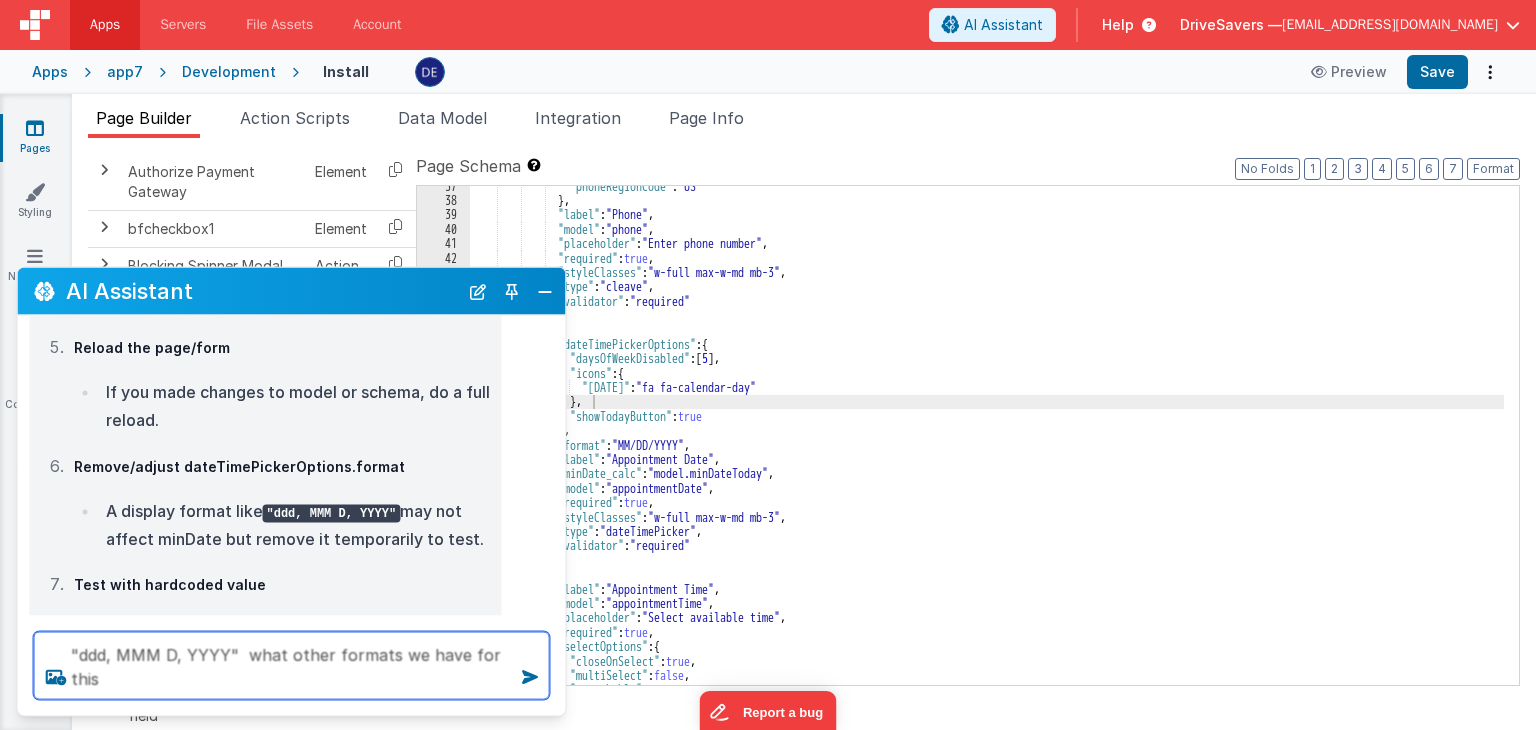 type on ""ddd, MMM D, YYYY"  what other formats we have for this" 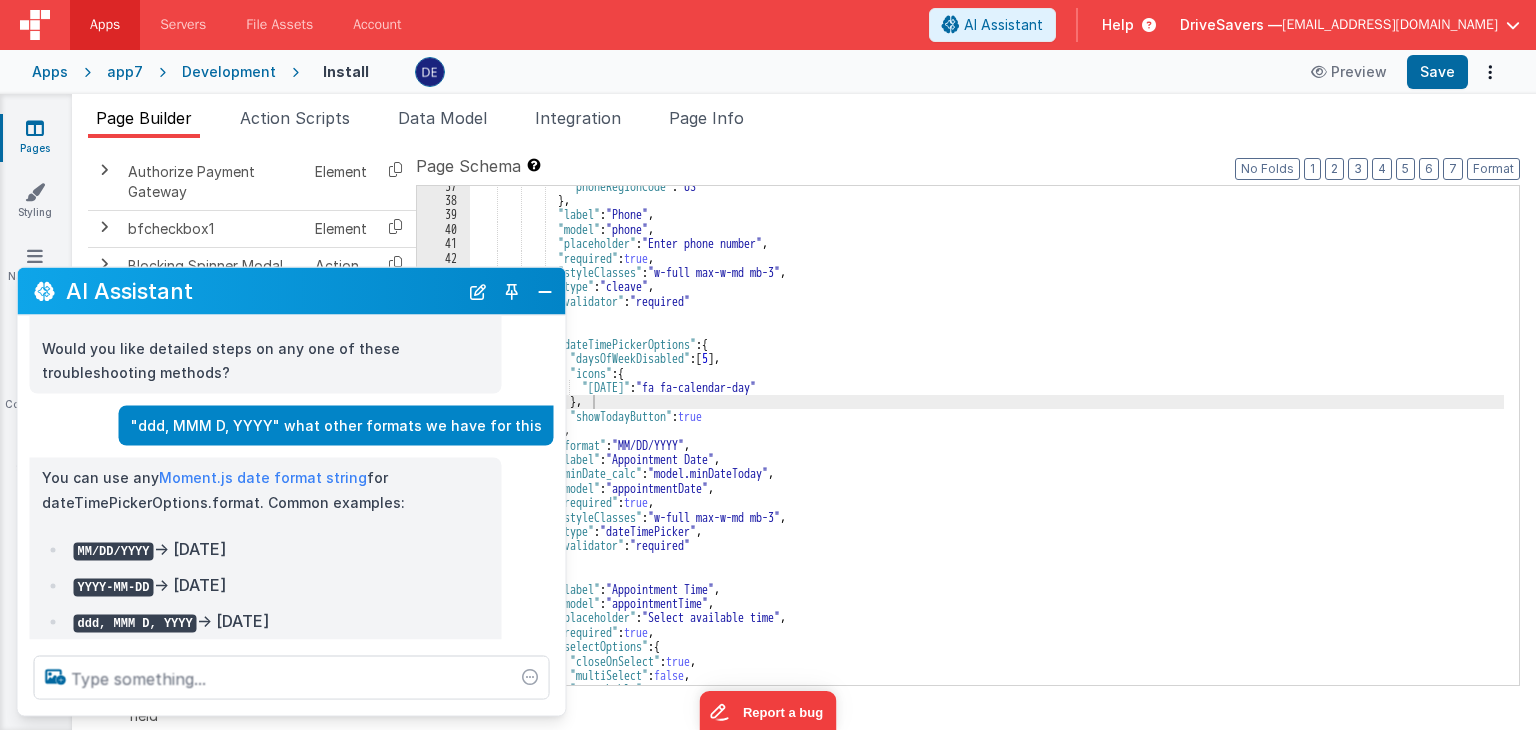 scroll, scrollTop: 3850, scrollLeft: 0, axis: vertical 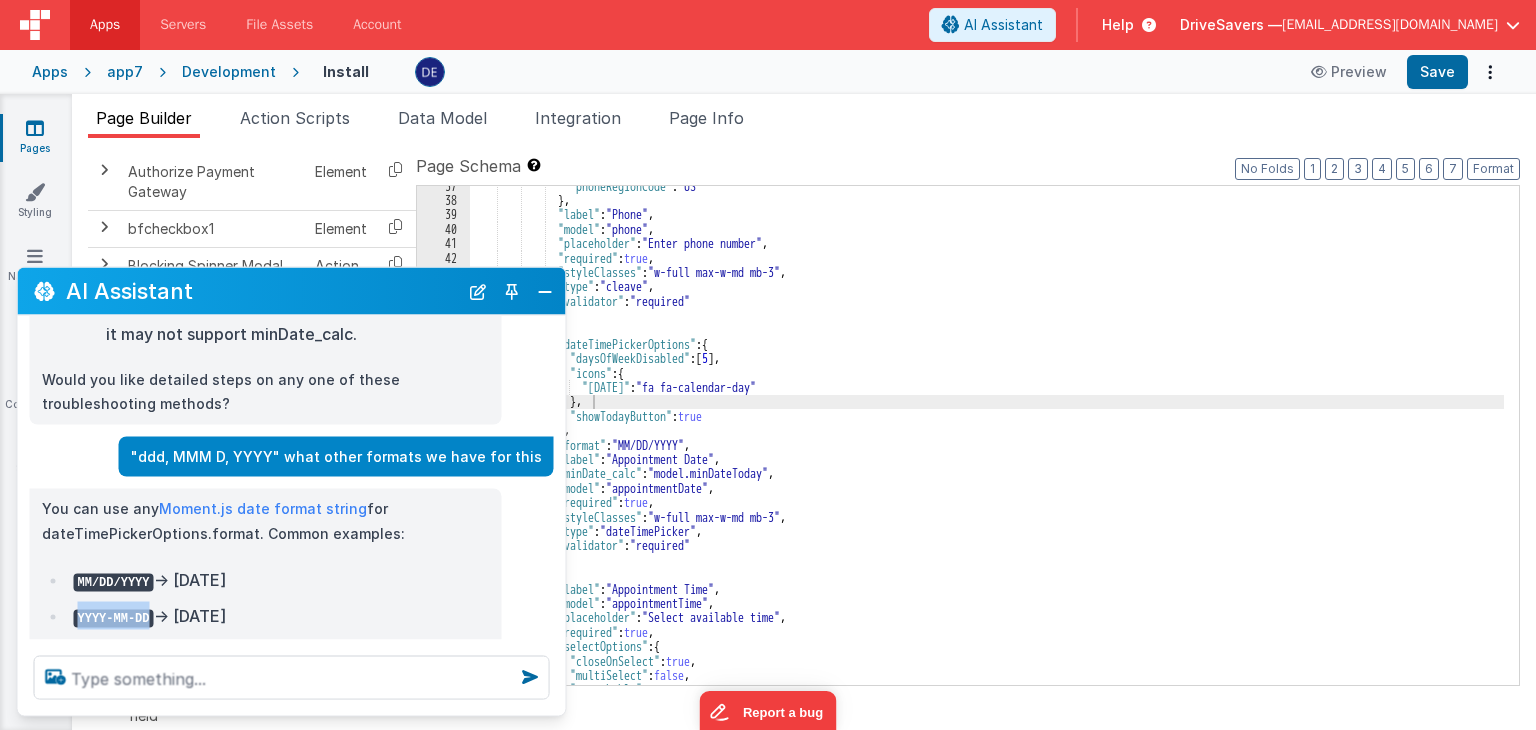 drag, startPoint x: 140, startPoint y: 531, endPoint x: 69, endPoint y: 532, distance: 71.00704 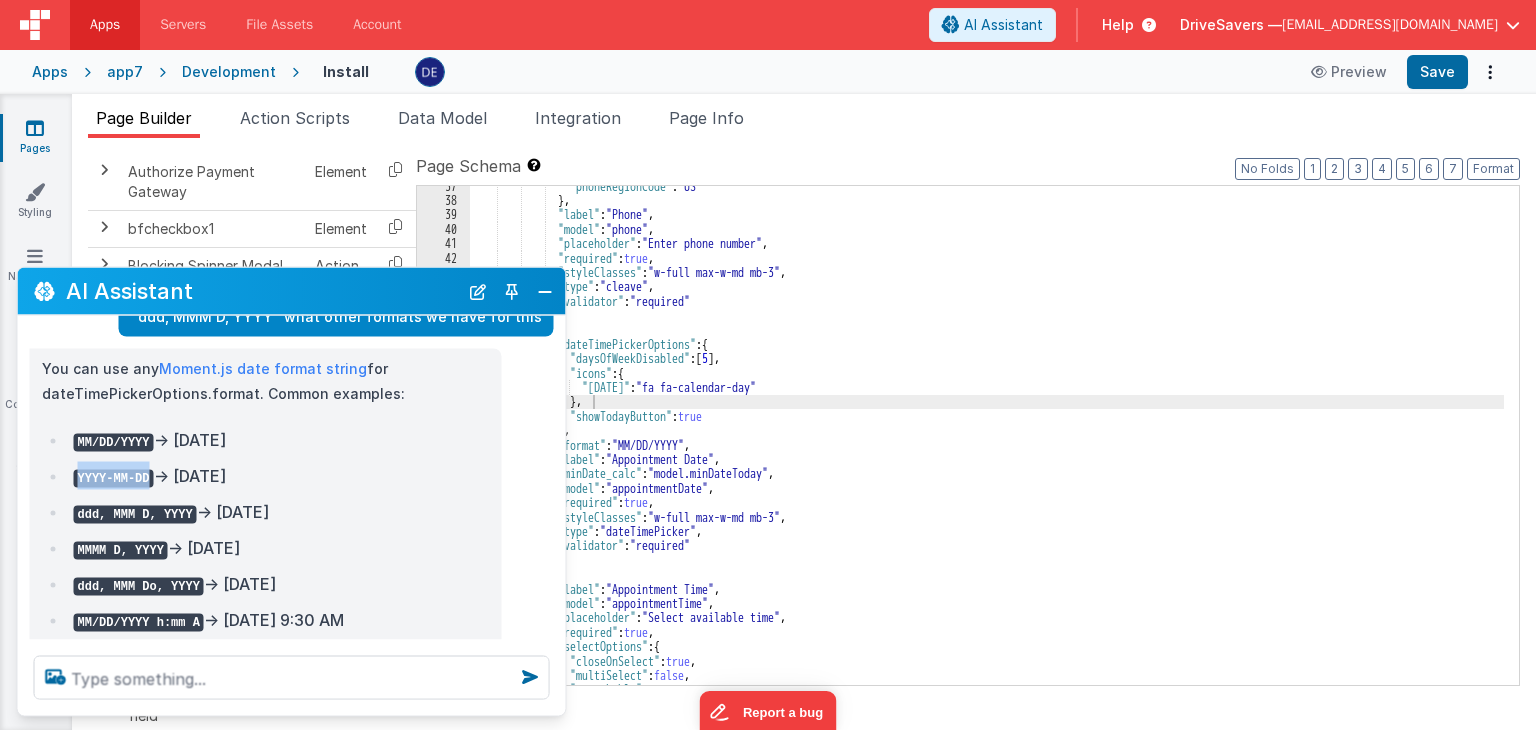 scroll, scrollTop: 3925, scrollLeft: 0, axis: vertical 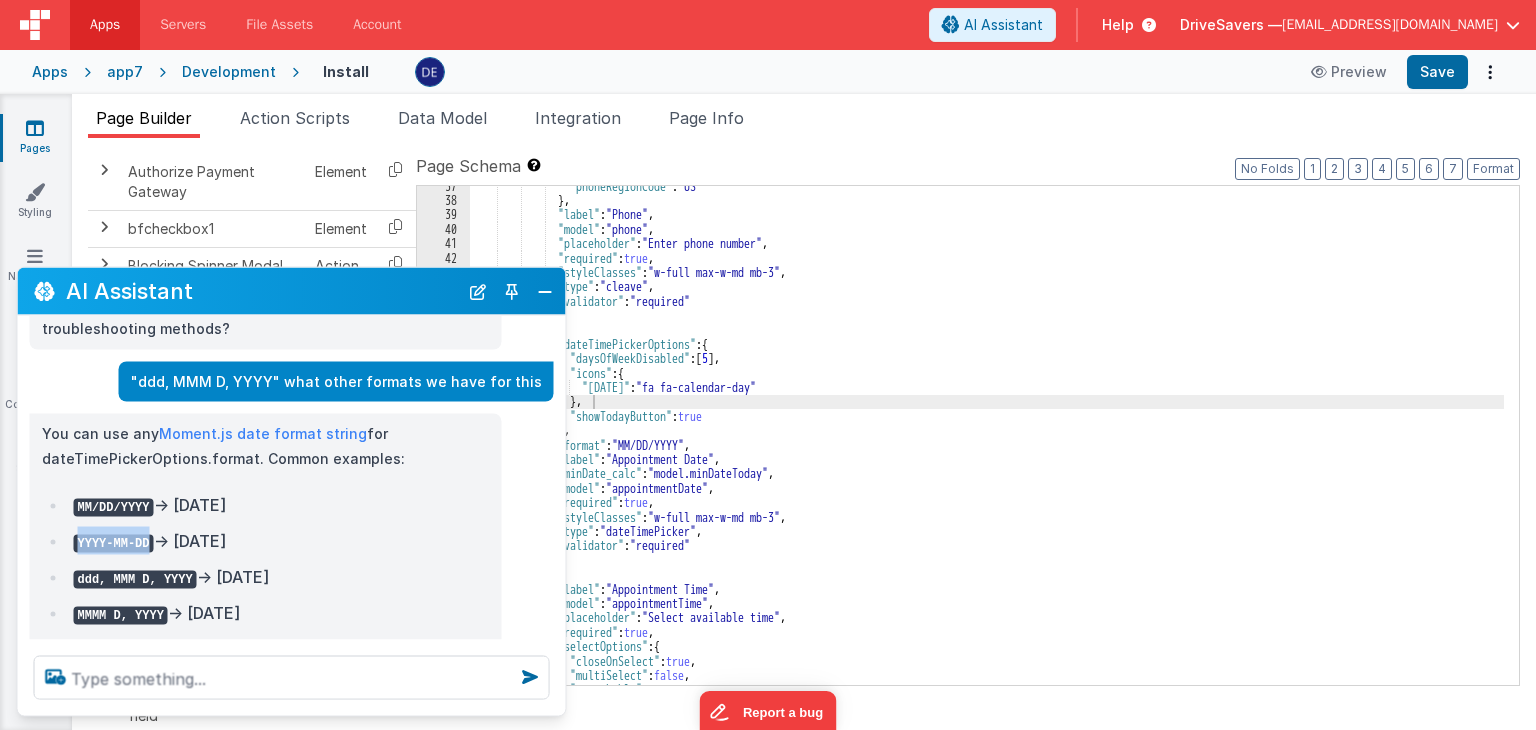 copy on "YYYY-MM-DD" 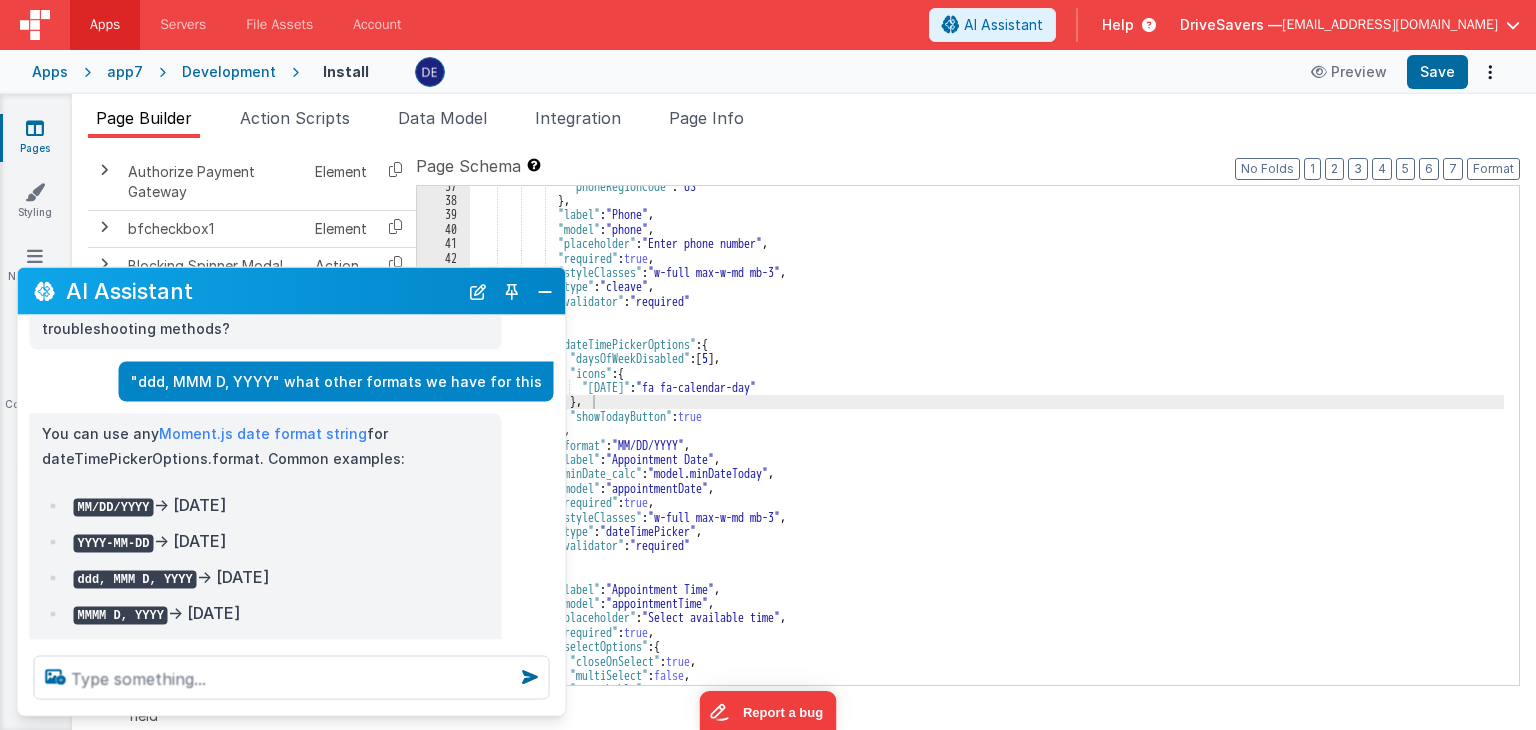 click on ""phoneRegionCode" :  "US"                   } ,                   "label" :  "Phone" ,                   "model" :  "phone" ,                   "placeholder" :  "Enter phone number" ,                   "required" :  true ,                   "styleClasses" :  "w-full max-w-md mb-3" ,                   "type" :  "cleave" ,                   "validator" :  "required"                } ,                {                   "dateTimePickerOptions" :  {                     "daysOfWeekDisabled" :  [ 5 ] ,                     "icons" :  {                        "[DATE]" :  "fa fa-calendar-day"                     } ,                     "showTodayButton" :  true                   } ,                   "format" :  "MM/DD/YYYY" ,                   "label" :  "Appointment Date" ,                   "minDate_calc" :  "model.minDateToday" ,                   "model" :  "appointmentDate" ,                   "required" :  true ,                   "styleClasses" :  "w-full max-w-md mb-3" ,                   ," at bounding box center (987, 443) 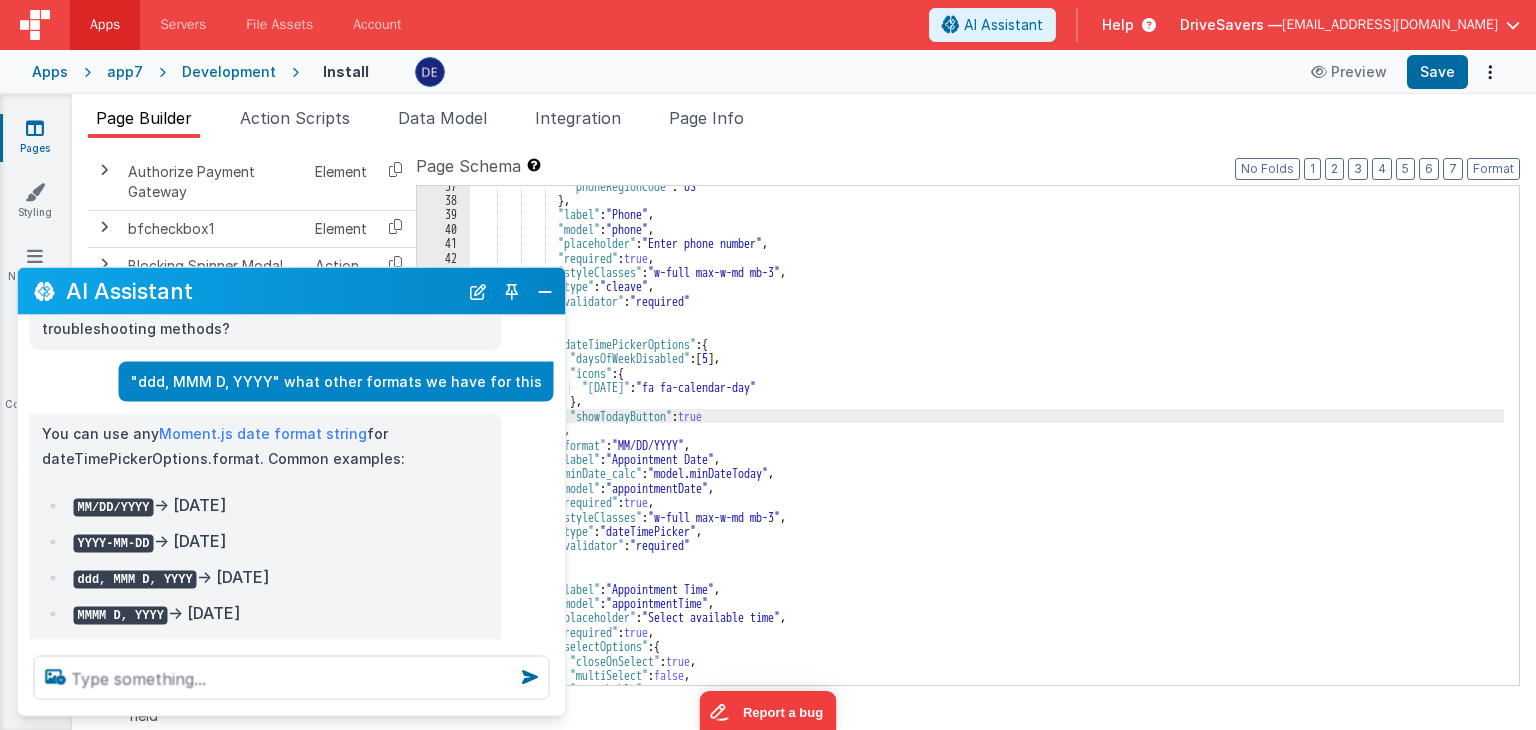 click on ""phoneRegionCode" :  "US"                   } ,                   "label" :  "Phone" ,                   "model" :  "phone" ,                   "placeholder" :  "Enter phone number" ,                   "required" :  true ,                   "styleClasses" :  "w-full max-w-md mb-3" ,                   "type" :  "cleave" ,                   "validator" :  "required"                } ,                {                   "dateTimePickerOptions" :  {                     "daysOfWeekDisabled" :  [ 5 ] ,                     "icons" :  {                        "[DATE]" :  "fa fa-calendar-day"                     } ,                     "showTodayButton" :  true                   } ,                   "format" :  "MM/DD/YYYY" ,                   "label" :  "Appointment Date" ,                   "minDate_calc" :  "model.minDateToday" ,                   "model" :  "appointmentDate" ,                   "required" :  true ,                   "styleClasses" :  "w-full max-w-md mb-3" ,                   ," at bounding box center [987, 443] 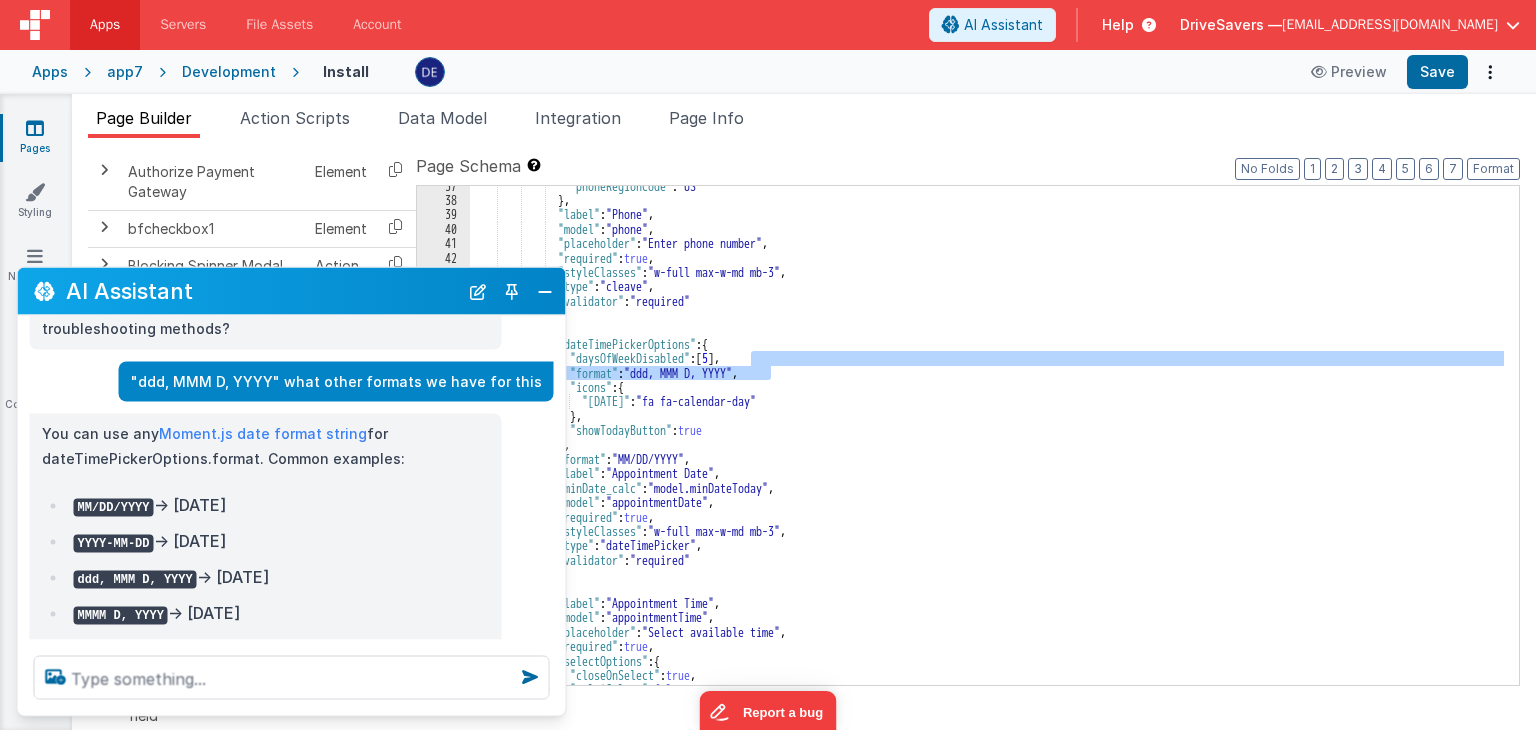 click on ""phoneRegionCode" :  "US"                   } ,                   "label" :  "Phone" ,                   "model" :  "phone" ,                   "placeholder" :  "Enter phone number" ,                   "required" :  true ,                   "styleClasses" :  "w-full max-w-md mb-3" ,                   "type" :  "cleave" ,                   "validator" :  "required"                } ,                {                   "dateTimePickerOptions" :  {                     "daysOfWeekDisabled" :  [ 5 ] ,                     "format" :  "ddd, MMM D, YYYY" ,                     "icons" :  {                        "[DATE]" :  "fa fa-calendar-day"                     } ,                     "showTodayButton" :  true                   } ,                   "format" :  "MM/DD/YYYY" ,                   "label" :  "Appointment Date" ,                   "minDate_calc" :  "model.minDateToday" ,                   "model" :  "appointmentDate" ,                   "required" :  true ,                   :  ," at bounding box center (987, 435) 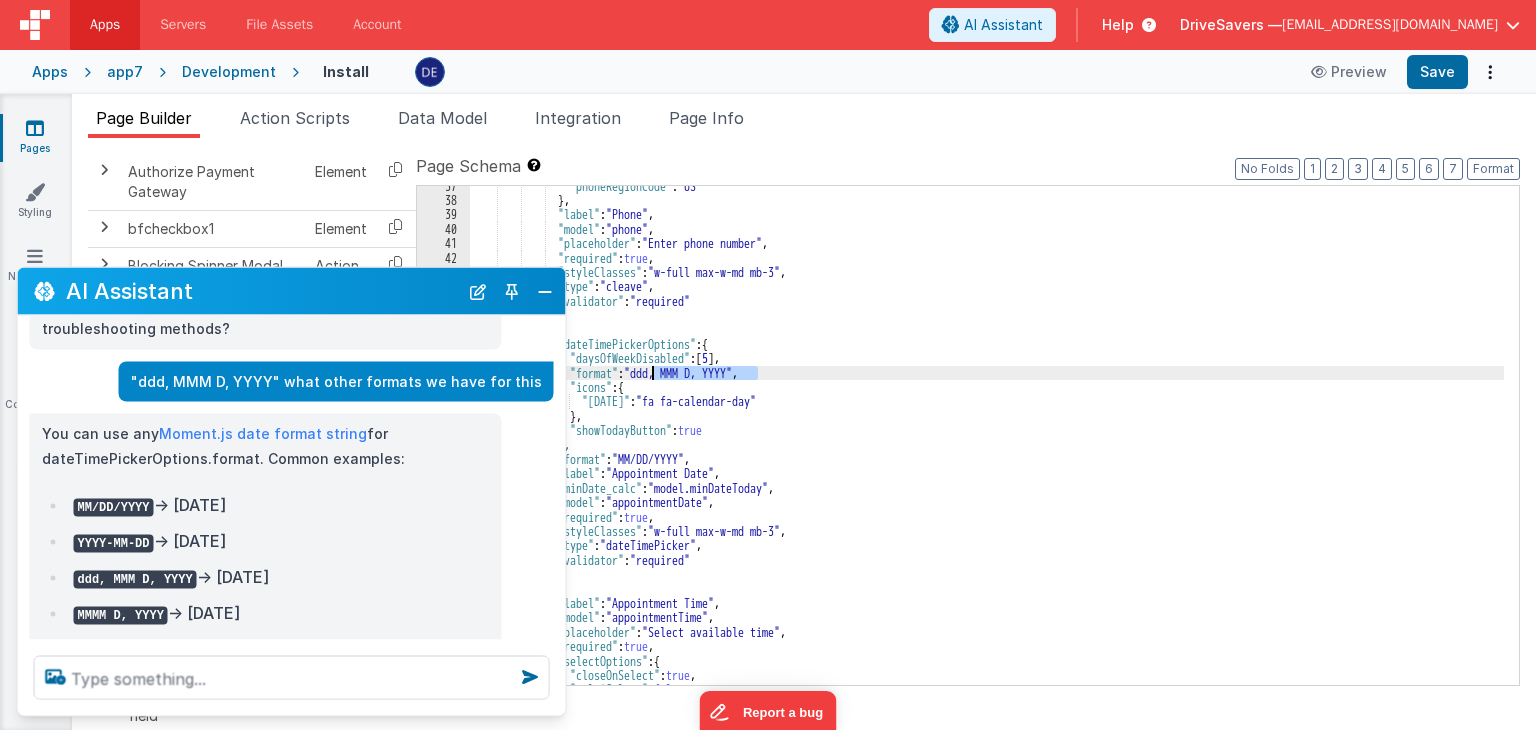 drag, startPoint x: 756, startPoint y: 368, endPoint x: 652, endPoint y: 376, distance: 104.307236 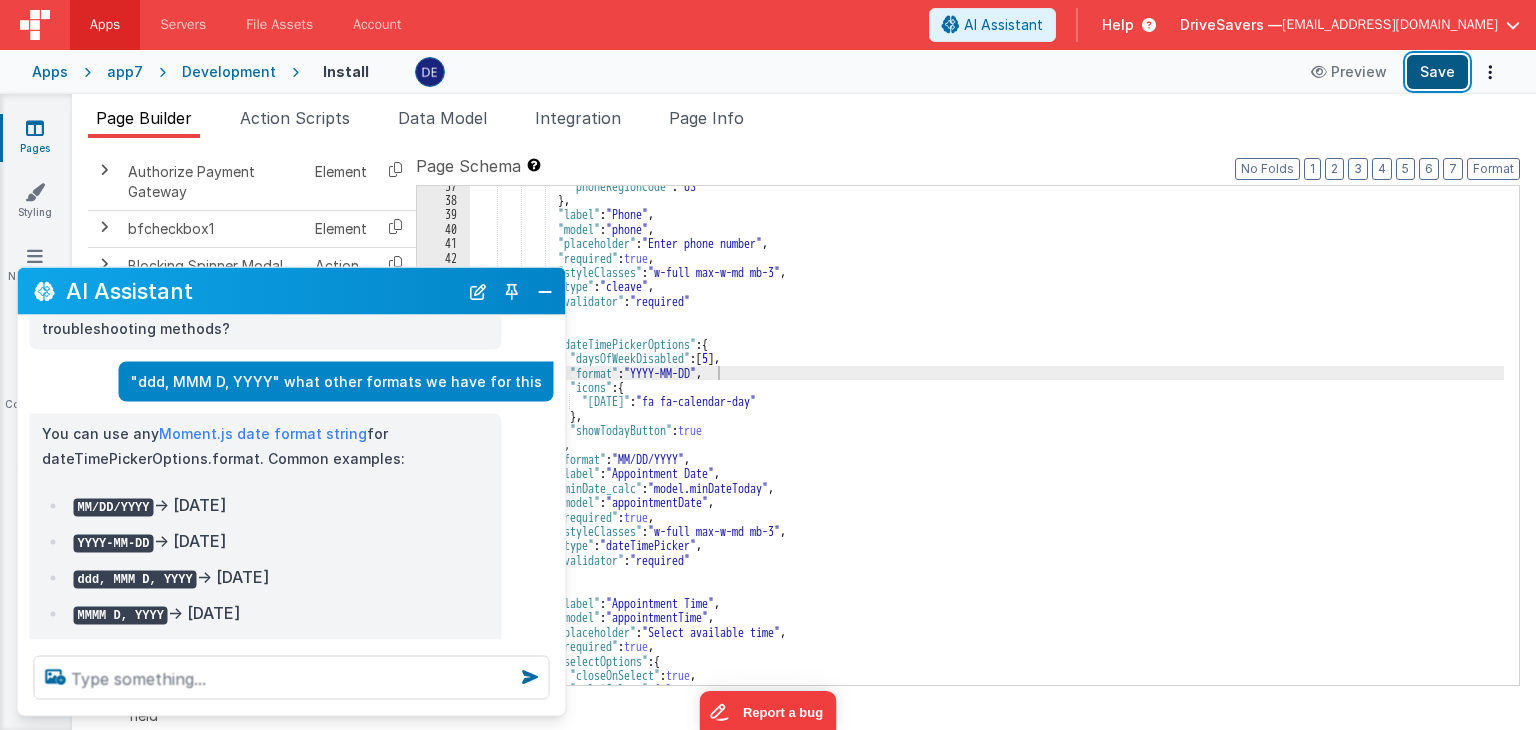 click on "Save" at bounding box center (1437, 72) 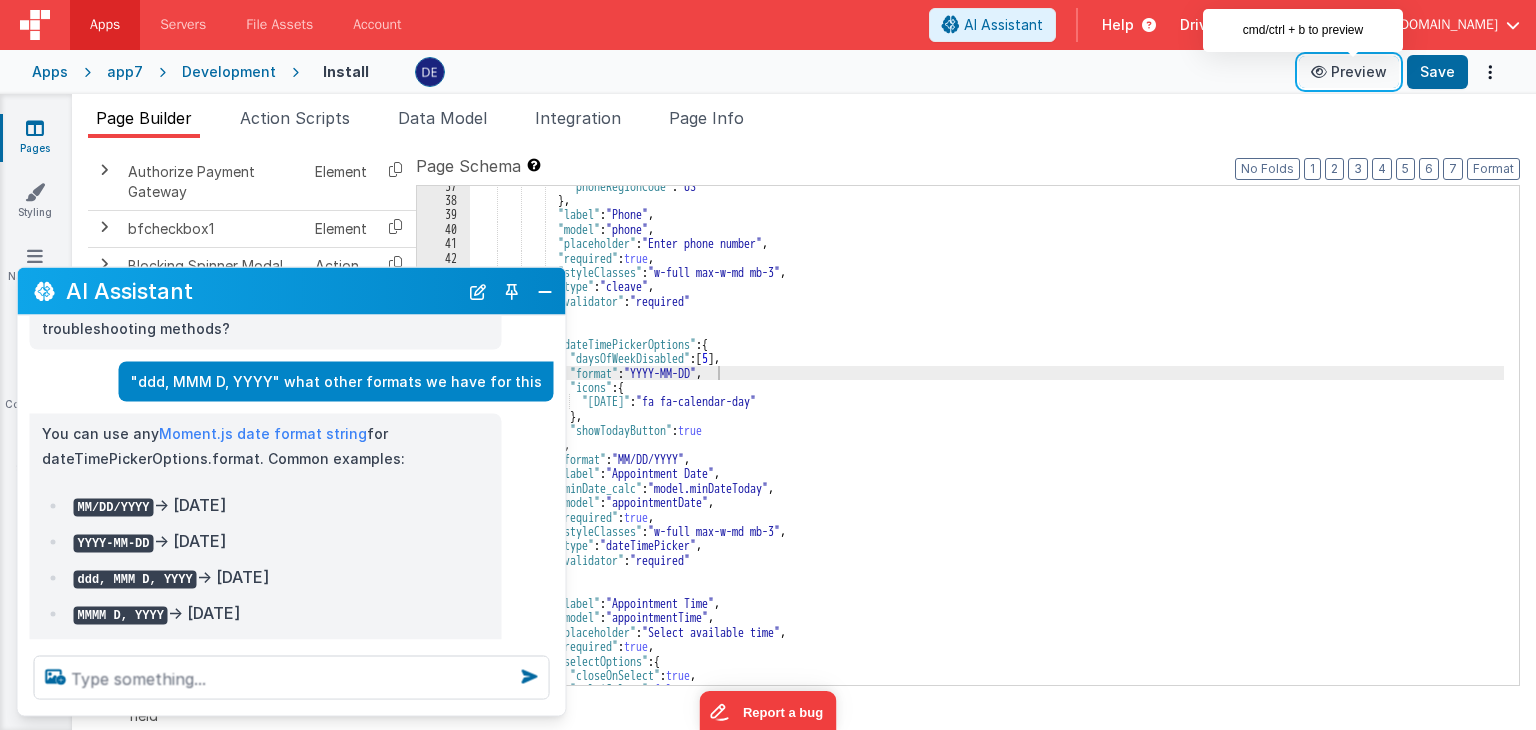 click at bounding box center (1321, 72) 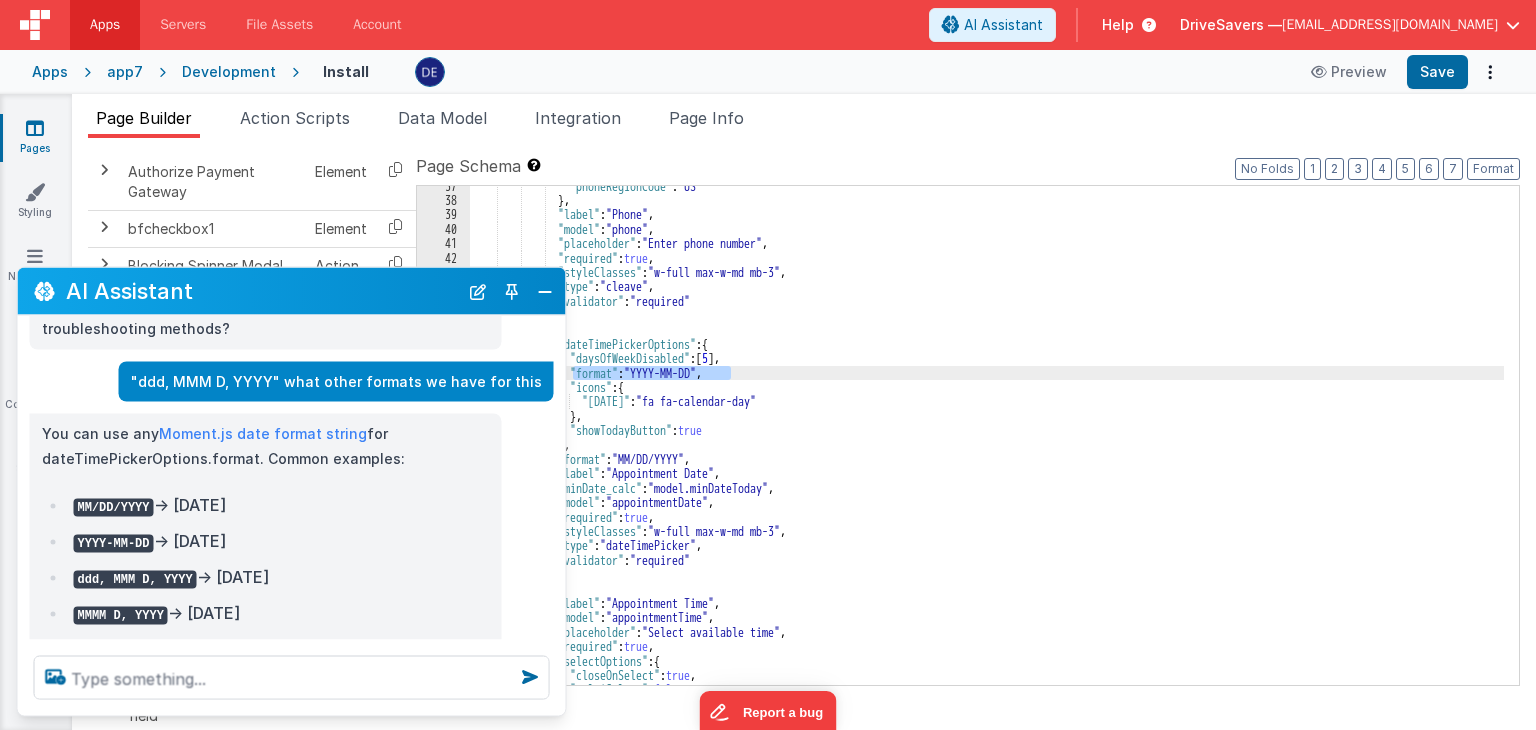 drag, startPoint x: 740, startPoint y: 375, endPoint x: 576, endPoint y: 368, distance: 164.14932 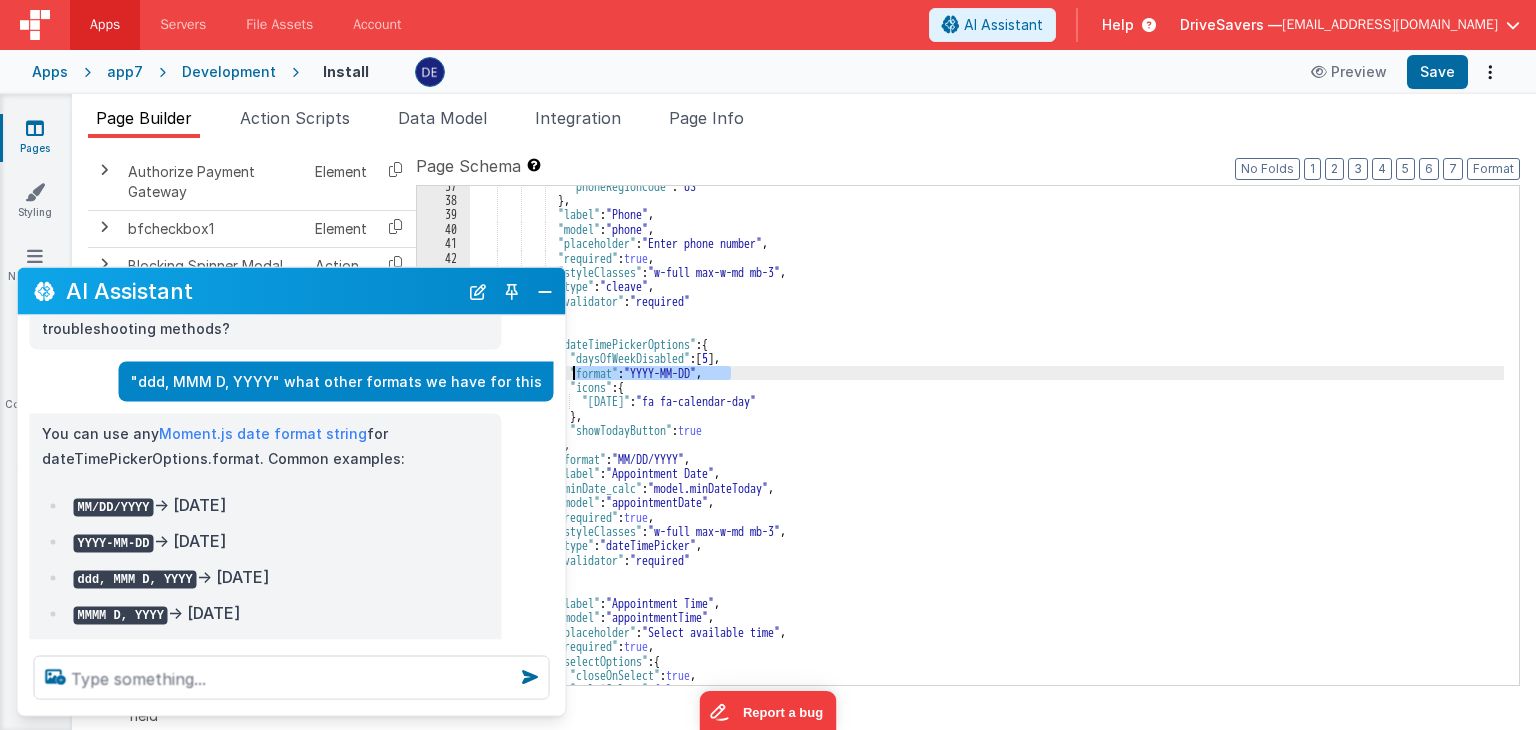 click on ""phoneRegionCode" :  "US"                   } ,                   "label" :  "Phone" ,                   "model" :  "phone" ,                   "placeholder" :  "Enter phone number" ,                   "required" :  true ,                   "styleClasses" :  "w-full max-w-md mb-3" ,                   "type" :  "cleave" ,                   "validator" :  "required"                } ,                {                   "dateTimePickerOptions" :  {                     "daysOfWeekDisabled" :  [ 5 ] ,                     "format" :  "YYYY-MM-DD" ,                     "icons" :  {                        "[DATE]" :  "fa fa-calendar-day"                     } ,                     "showTodayButton" :  true                   } ,                   "format" :  "MM/DD/YYYY" ,                   "label" :  "Appointment Date" ,                   "minDate_calc" :  "model.minDateToday" ,                   "model" :  "appointmentDate" ,                   "required" :  true ,                   "styleClasses"" at bounding box center [987, 443] 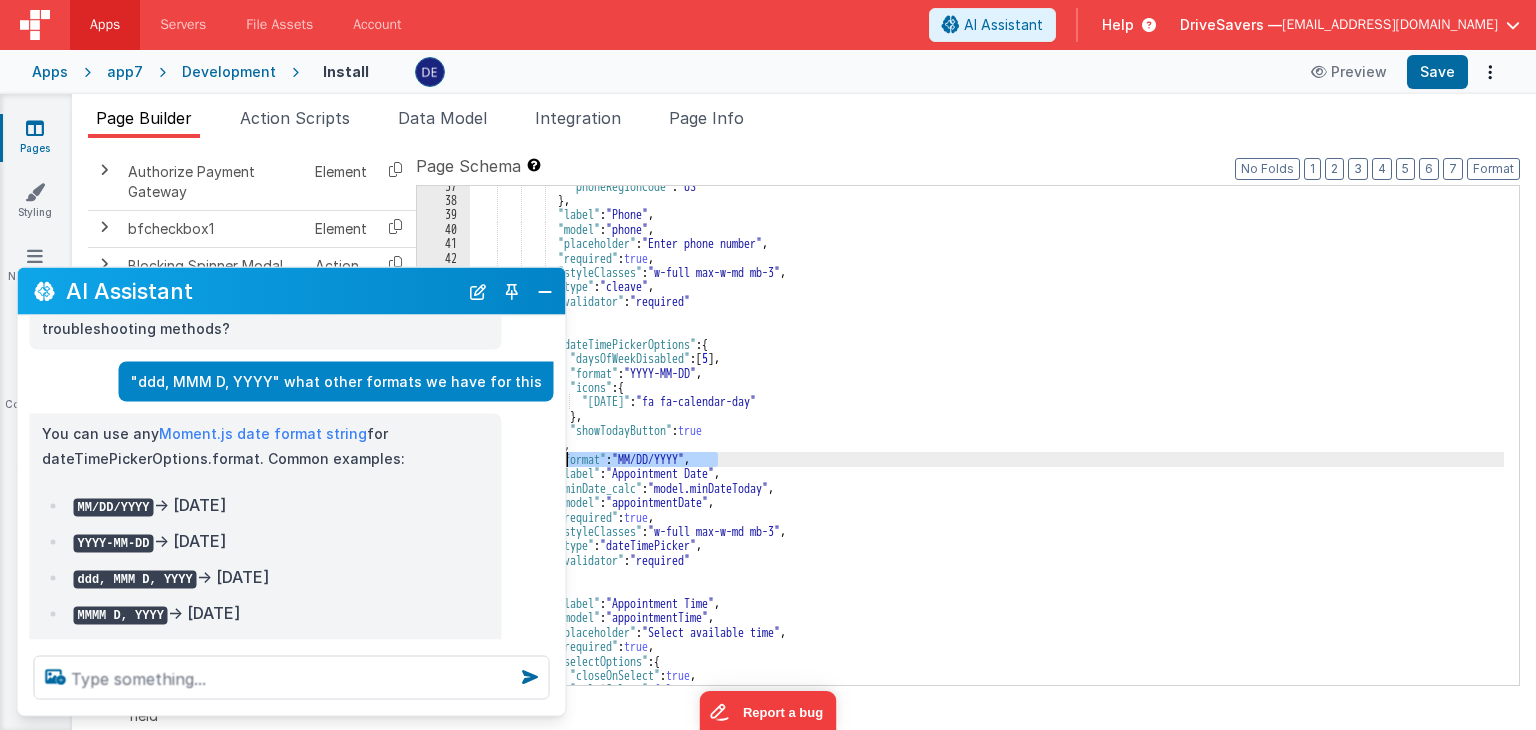 drag, startPoint x: 734, startPoint y: 465, endPoint x: 563, endPoint y: 458, distance: 171.14322 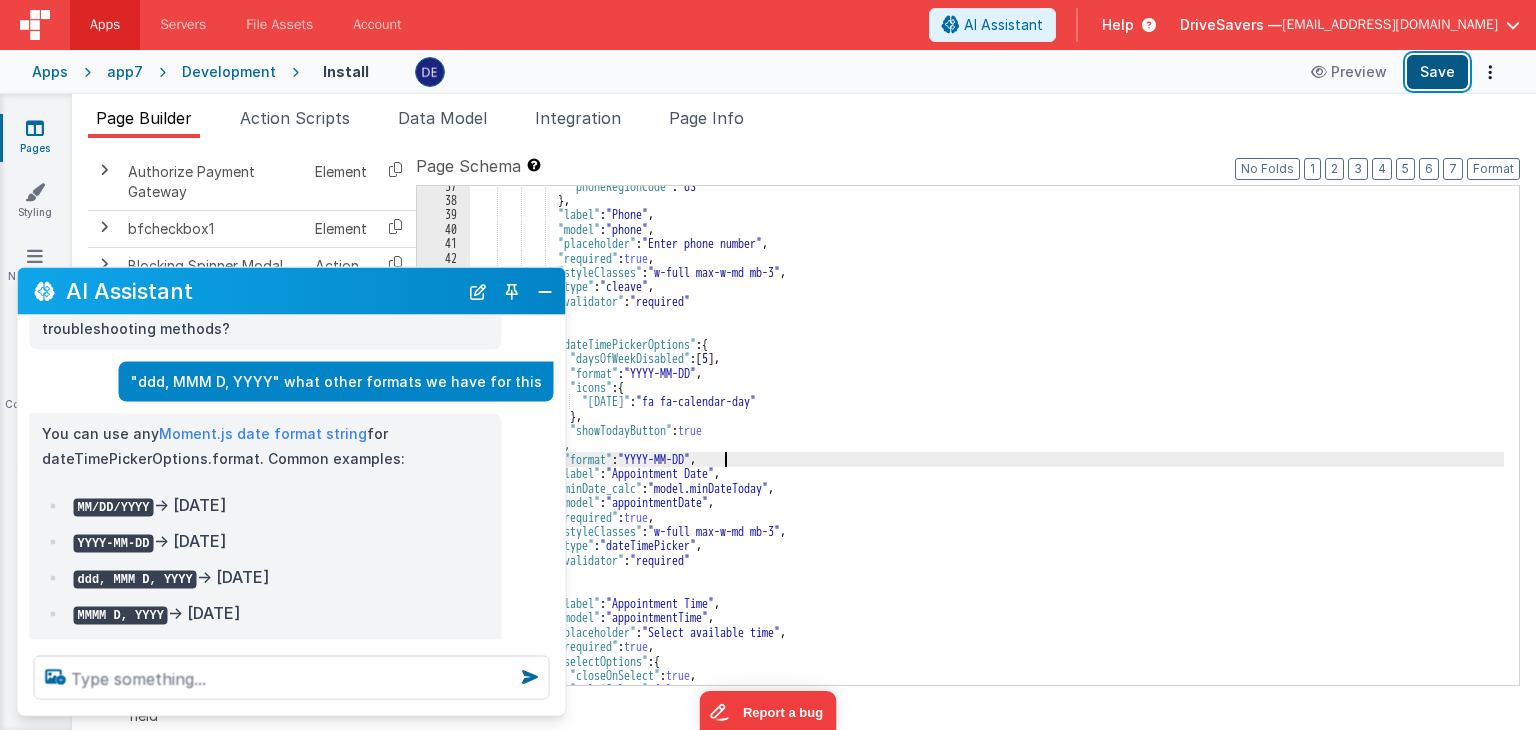 click on "Save" at bounding box center [1437, 72] 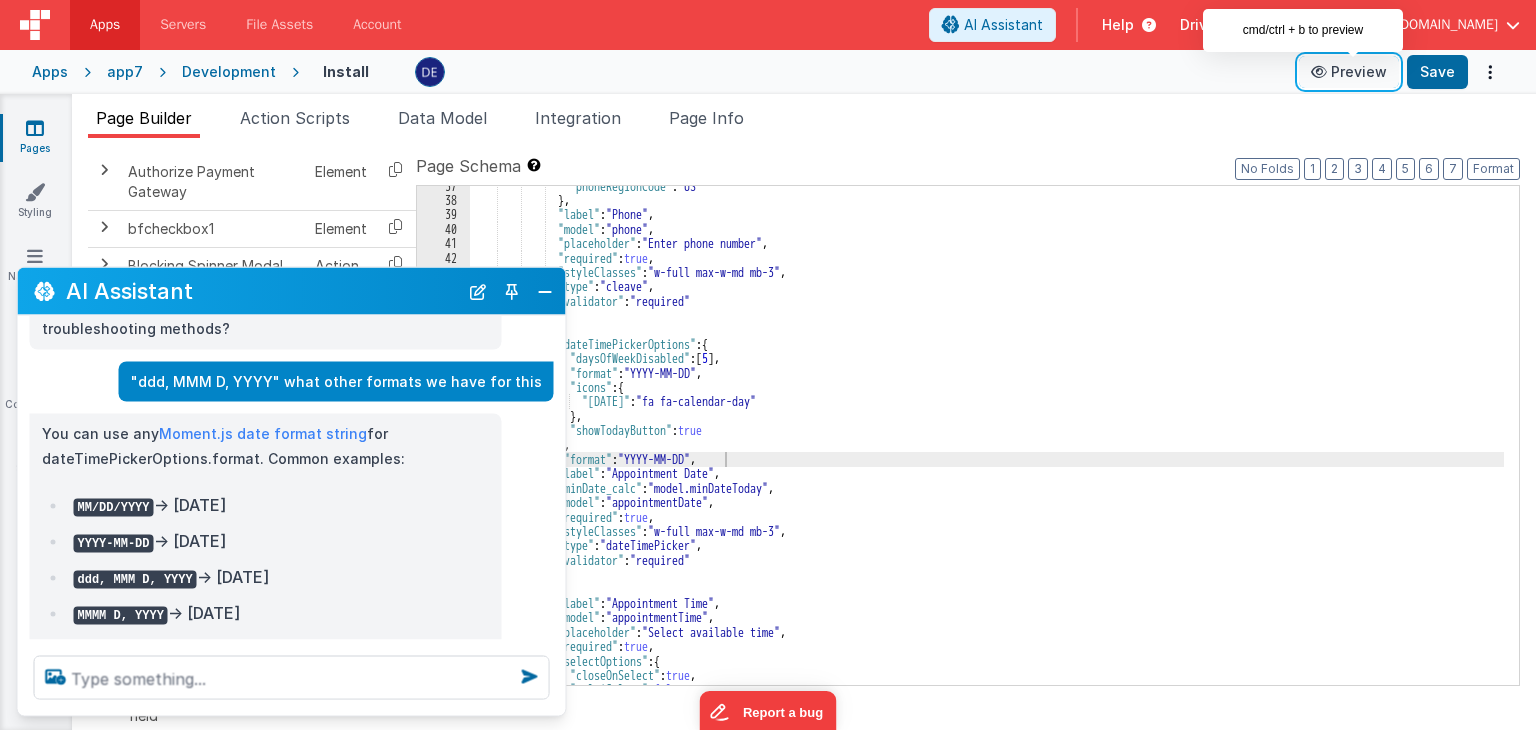 click on "Preview" at bounding box center [1349, 72] 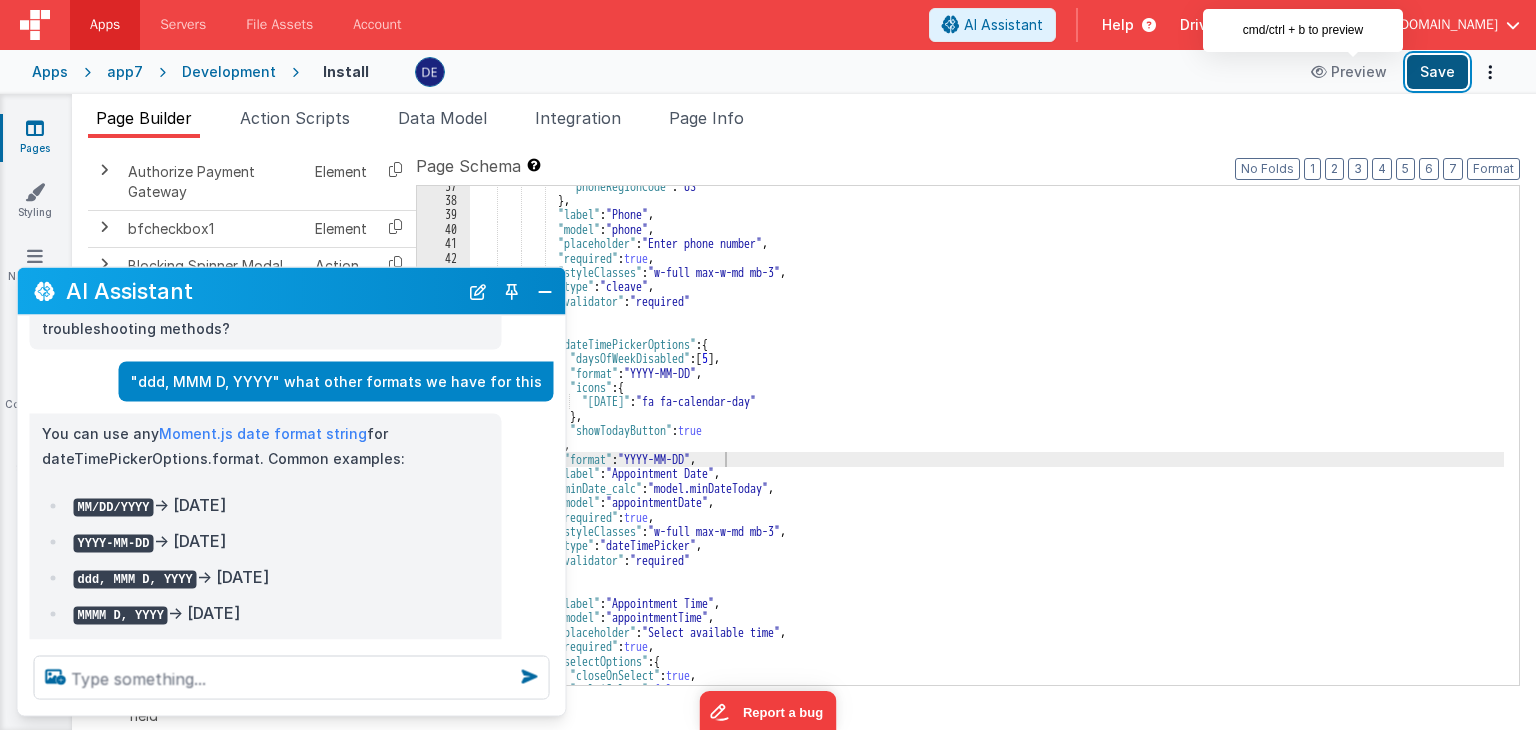 click on "Save" at bounding box center [1437, 72] 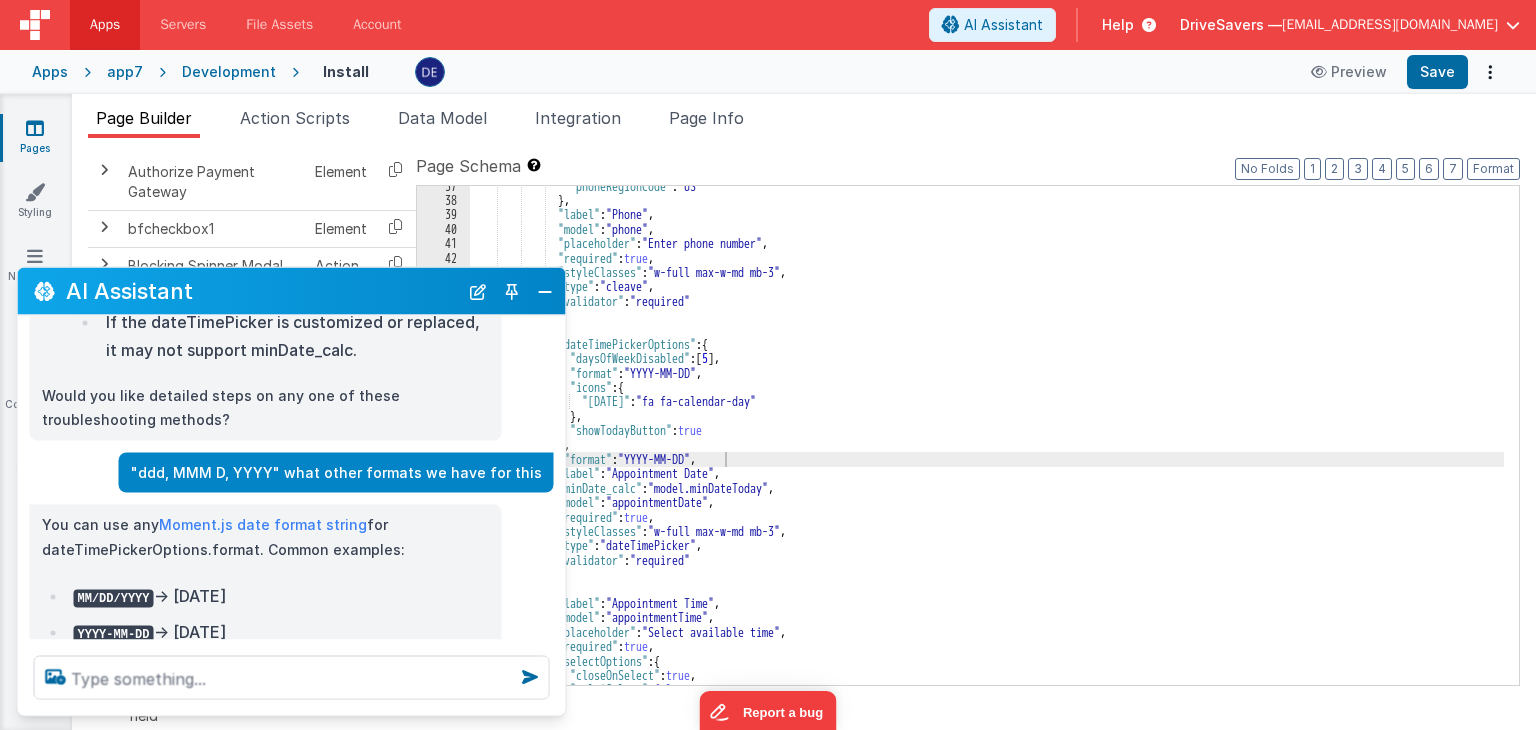 scroll, scrollTop: 3825, scrollLeft: 0, axis: vertical 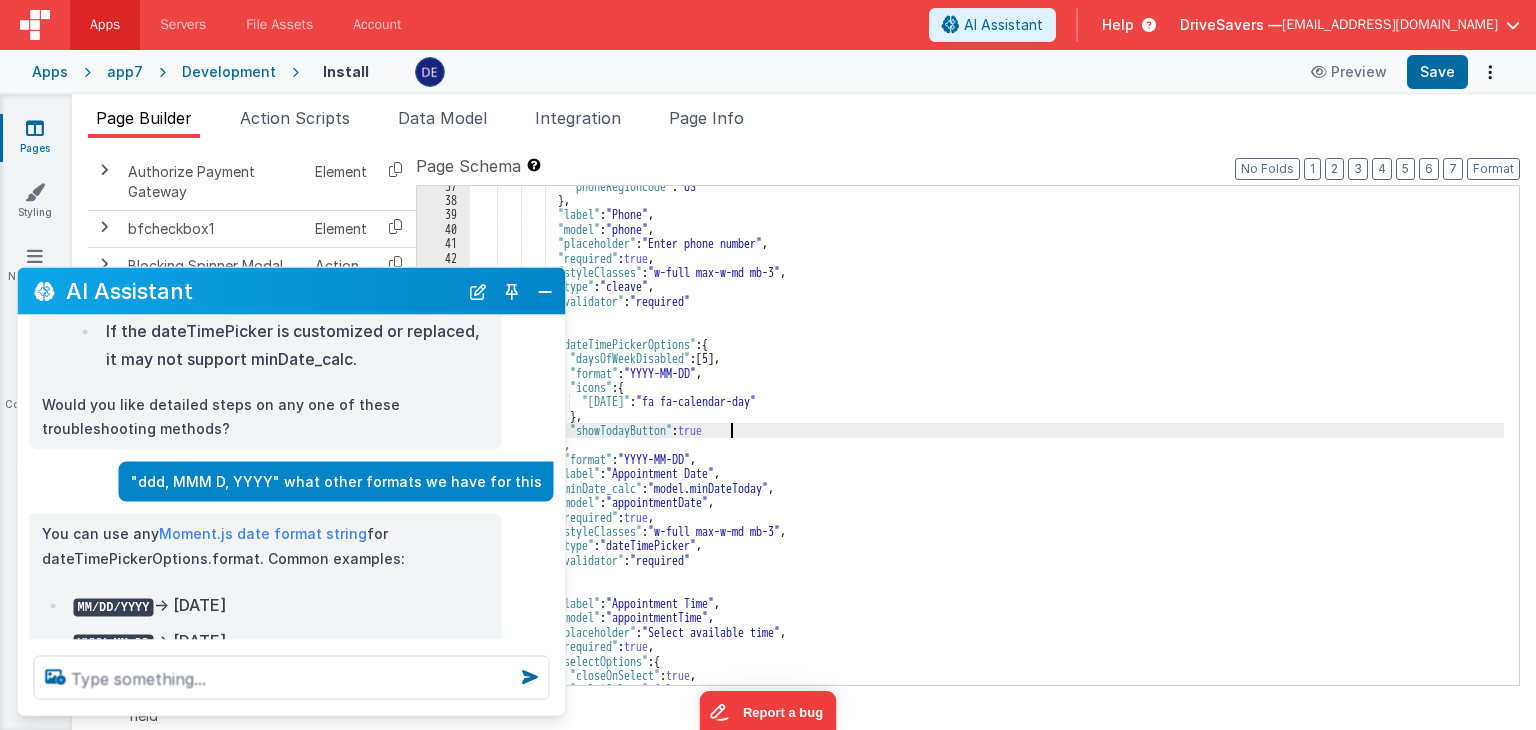 click on ""phoneRegionCode" :  "US"                   } ,                   "label" :  "Phone" ,                   "model" :  "phone" ,                   "placeholder" :  "Enter phone number" ,                   "required" :  true ,                   "styleClasses" :  "w-full max-w-md mb-3" ,                   "type" :  "cleave" ,                   "validator" :  "required"                } ,                {                   "dateTimePickerOptions" :  {                     "daysOfWeekDisabled" :  [ 5 ] ,                     "format" :  "YYYY-MM-DD" ,                     "icons" :  {                        "[DATE]" :  "fa fa-calendar-day"                     } ,                     "showTodayButton" :  true                   } ,                    "format" :  "YYYY-MM-DD" ,                   "label" :  "Appointment Date" ,                   "minDate_calc" :  "model.minDateToday" ,                   "model" :  "appointmentDate" ,                   "required" :  true ,                   "styleClasses"" at bounding box center (987, 443) 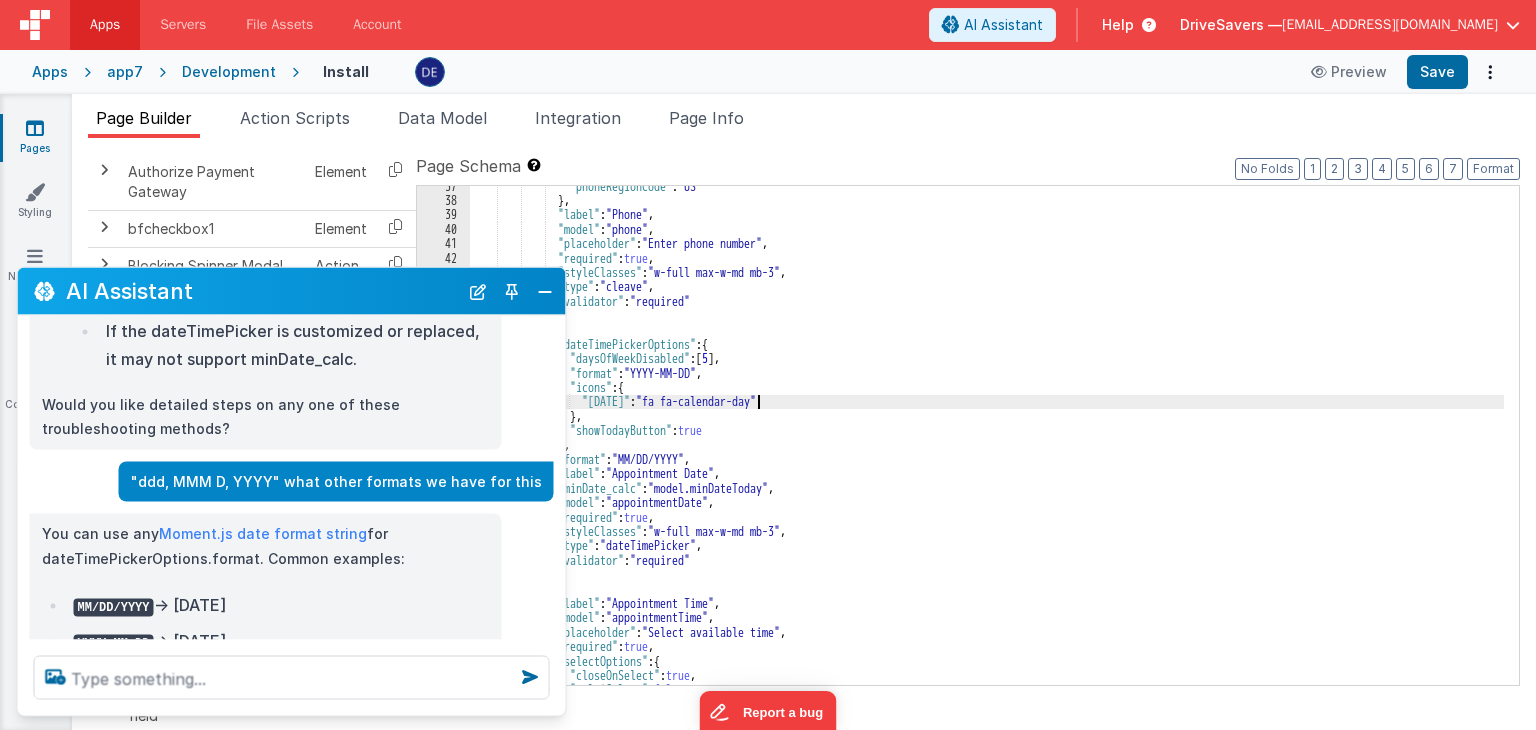 click on ""phoneRegionCode" :  "US"                   } ,                   "label" :  "Phone" ,                   "model" :  "phone" ,                   "placeholder" :  "Enter phone number" ,                   "required" :  true ,                   "styleClasses" :  "w-full max-w-md mb-3" ,                   "type" :  "cleave" ,                   "validator" :  "required"                } ,                {                   "dateTimePickerOptions" :  {                     "daysOfWeekDisabled" :  [ 5 ] ,                     "format" :  "YYYY-MM-DD" ,                     "icons" :  {                        "[DATE]" :  "fa fa-calendar-day"                     } ,                     "showTodayButton" :  true                   } ,                   "format" :  "MM/DD/YYYY" ,                   "label" :  "Appointment Date" ,                   "minDate_calc" :  "model.minDateToday" ,                   "model" :  "appointmentDate" ,                   "required" :  true ,                   "styleClasses"" at bounding box center [987, 443] 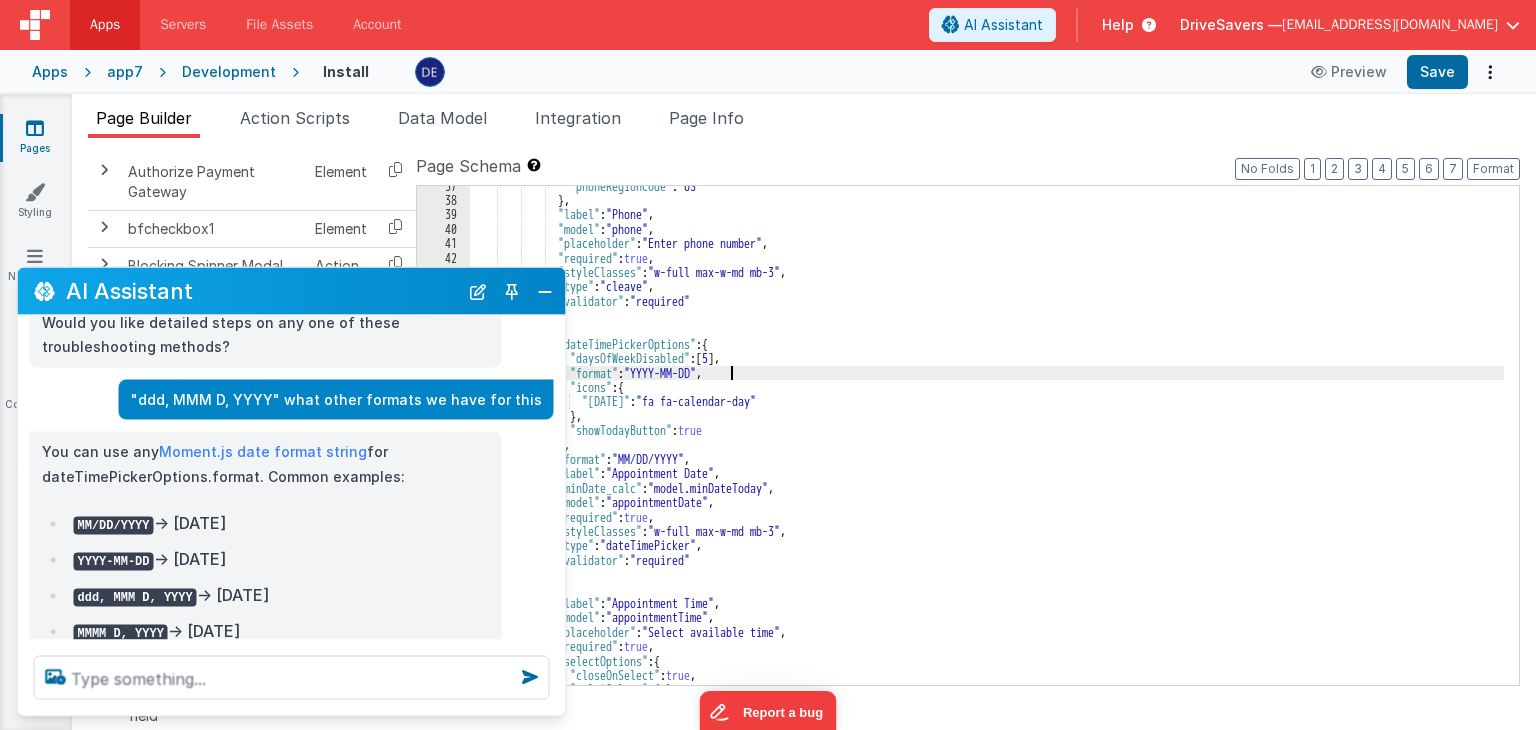 scroll, scrollTop: 3925, scrollLeft: 0, axis: vertical 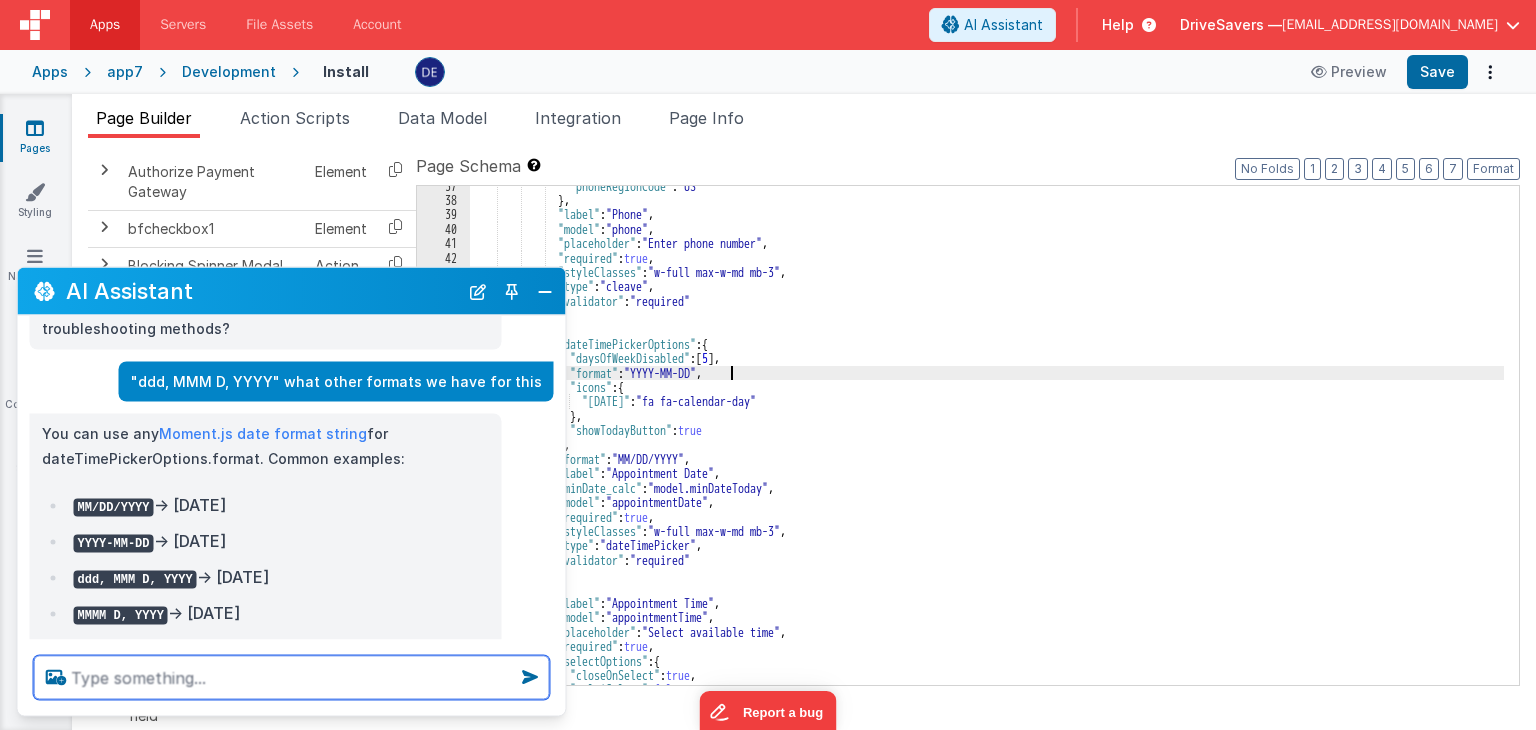 click at bounding box center [292, 678] 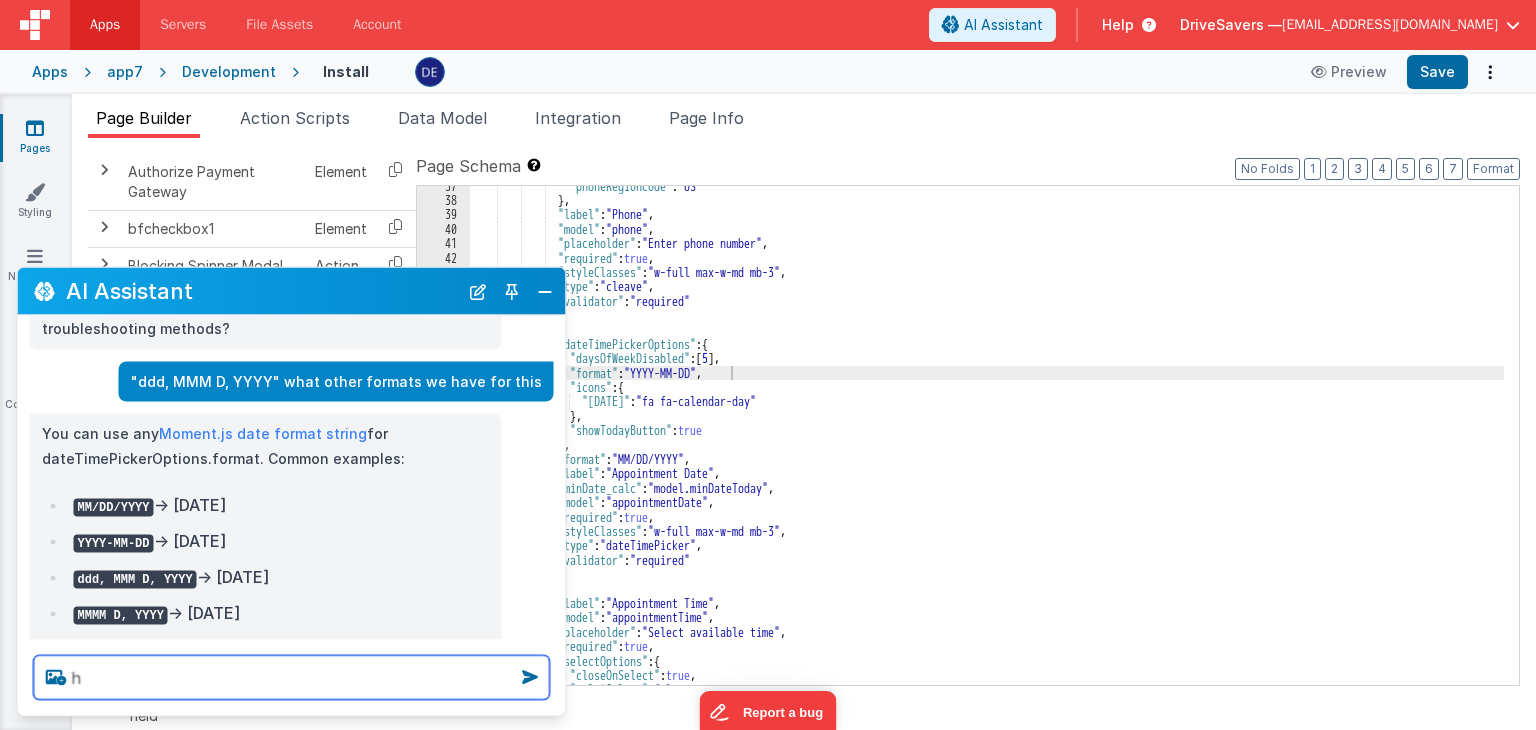 scroll, scrollTop: 0, scrollLeft: 0, axis: both 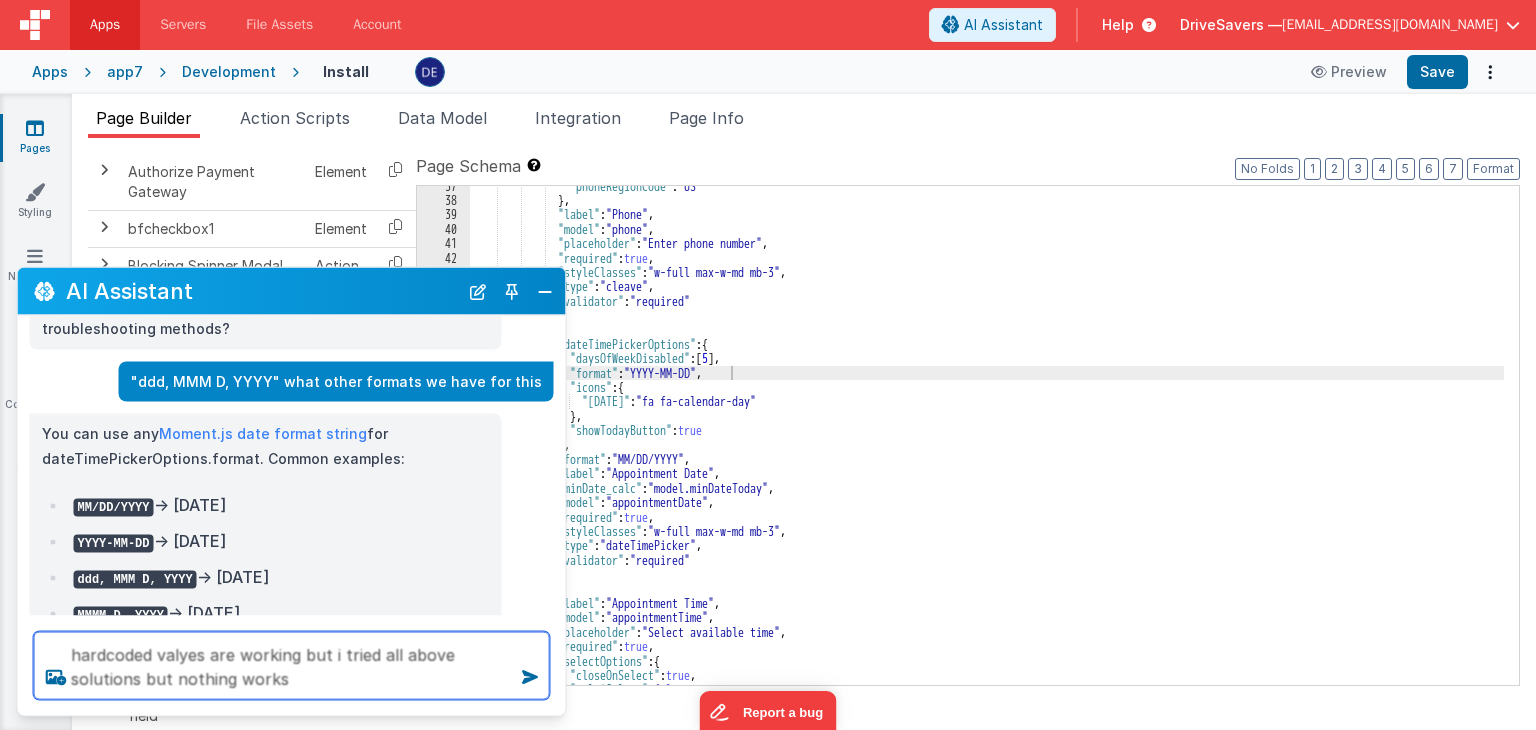 type on "hardcoded valyes are working but i tried all above solutions but nothing works" 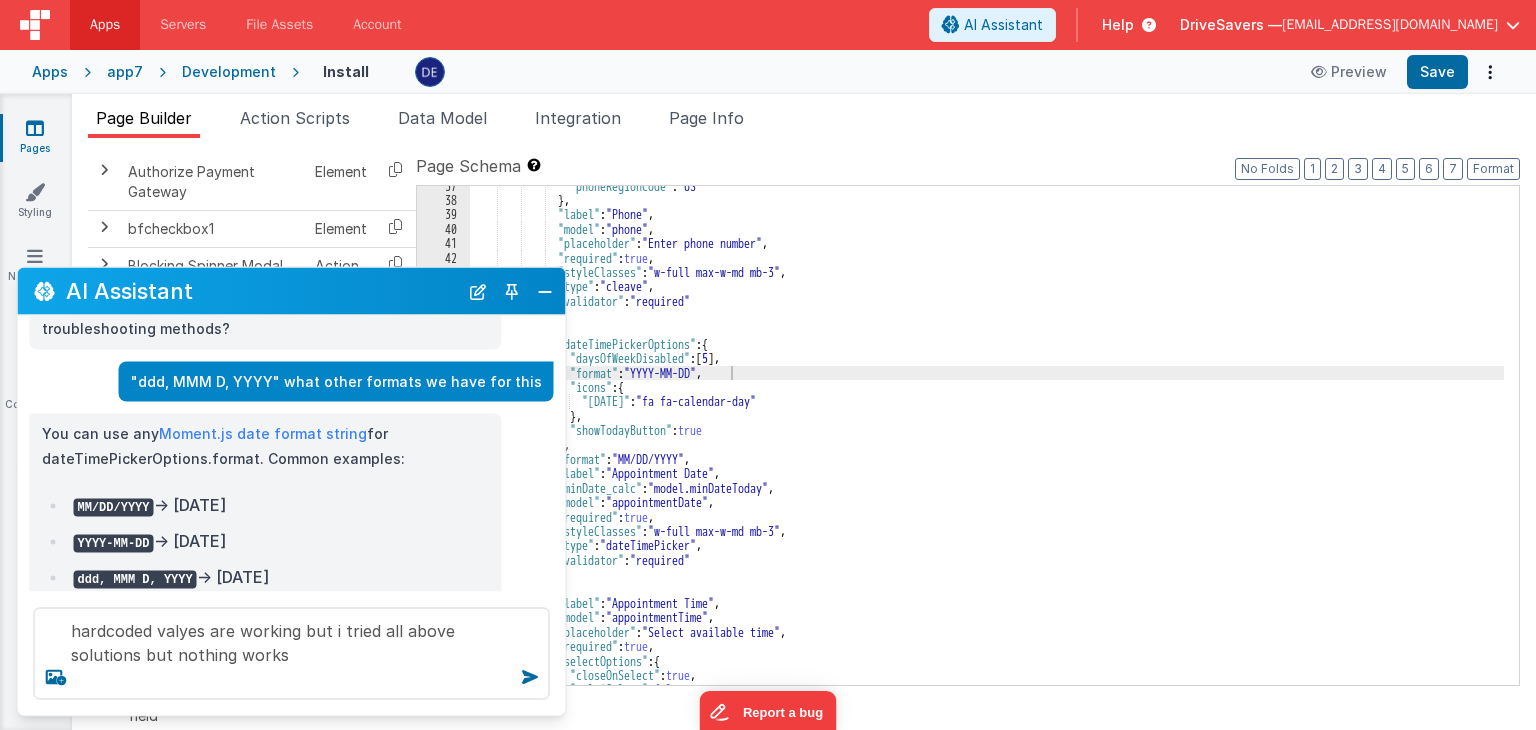 type 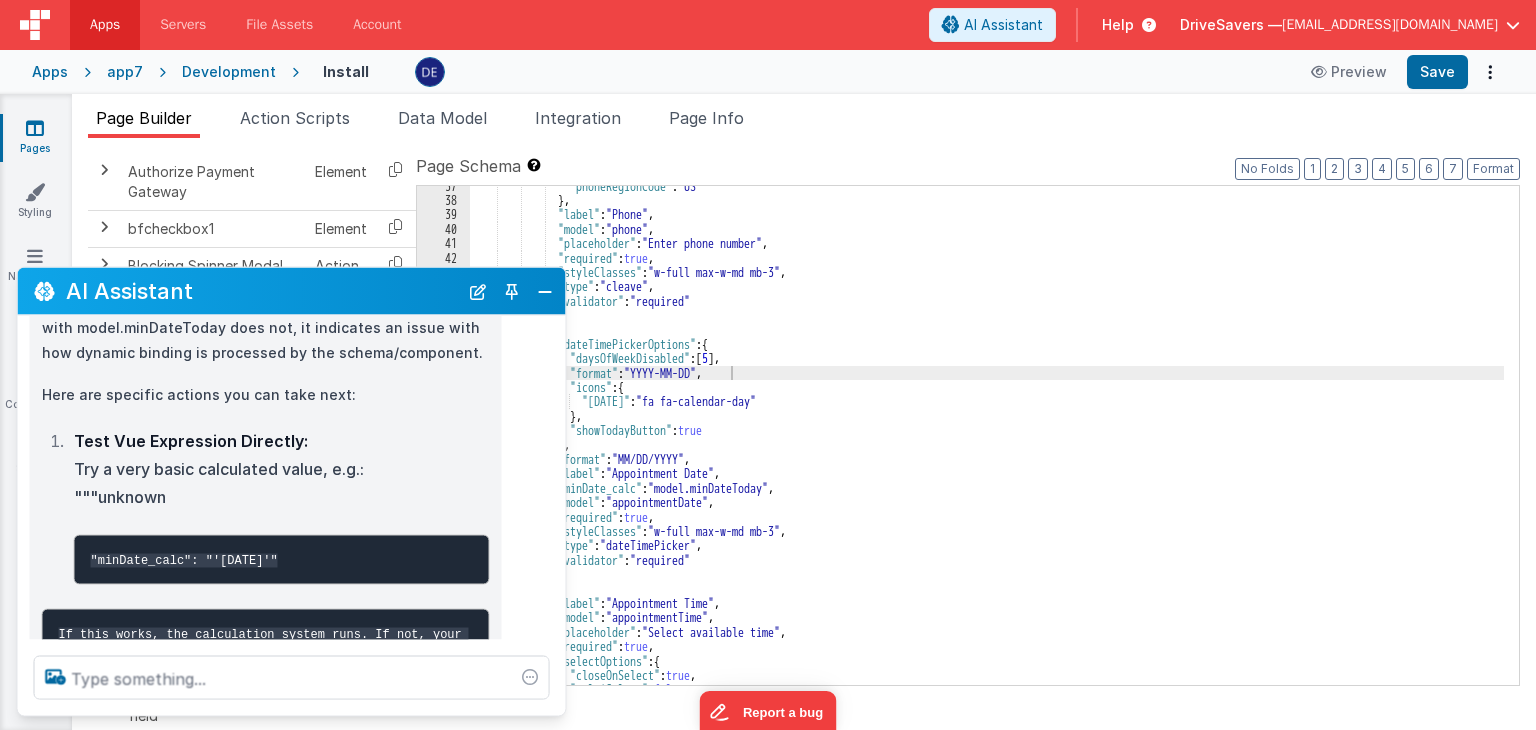 scroll, scrollTop: 4517, scrollLeft: 0, axis: vertical 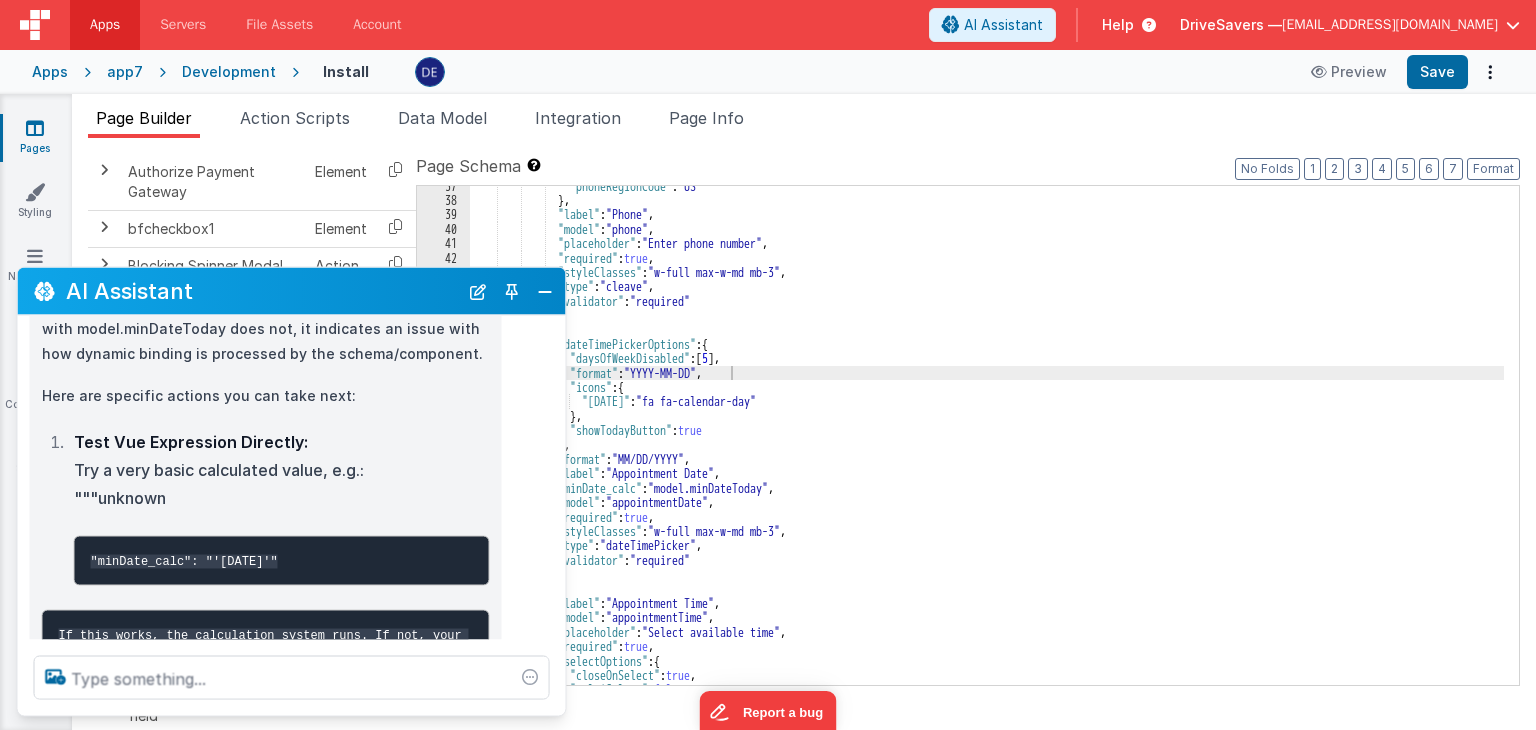 click on ""minDate_calc": "'[DATE]'"" at bounding box center [282, 561] 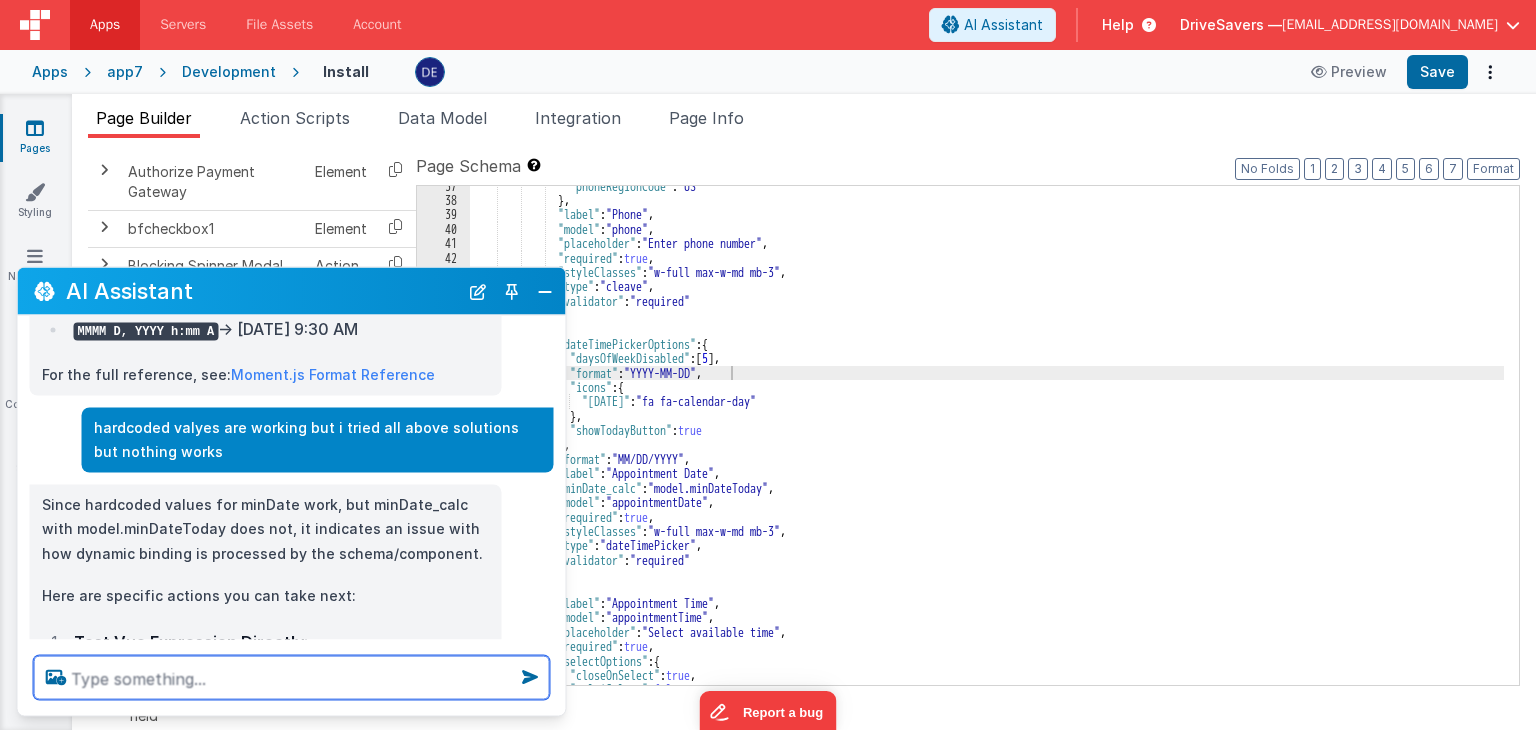 scroll, scrollTop: 4417, scrollLeft: 0, axis: vertical 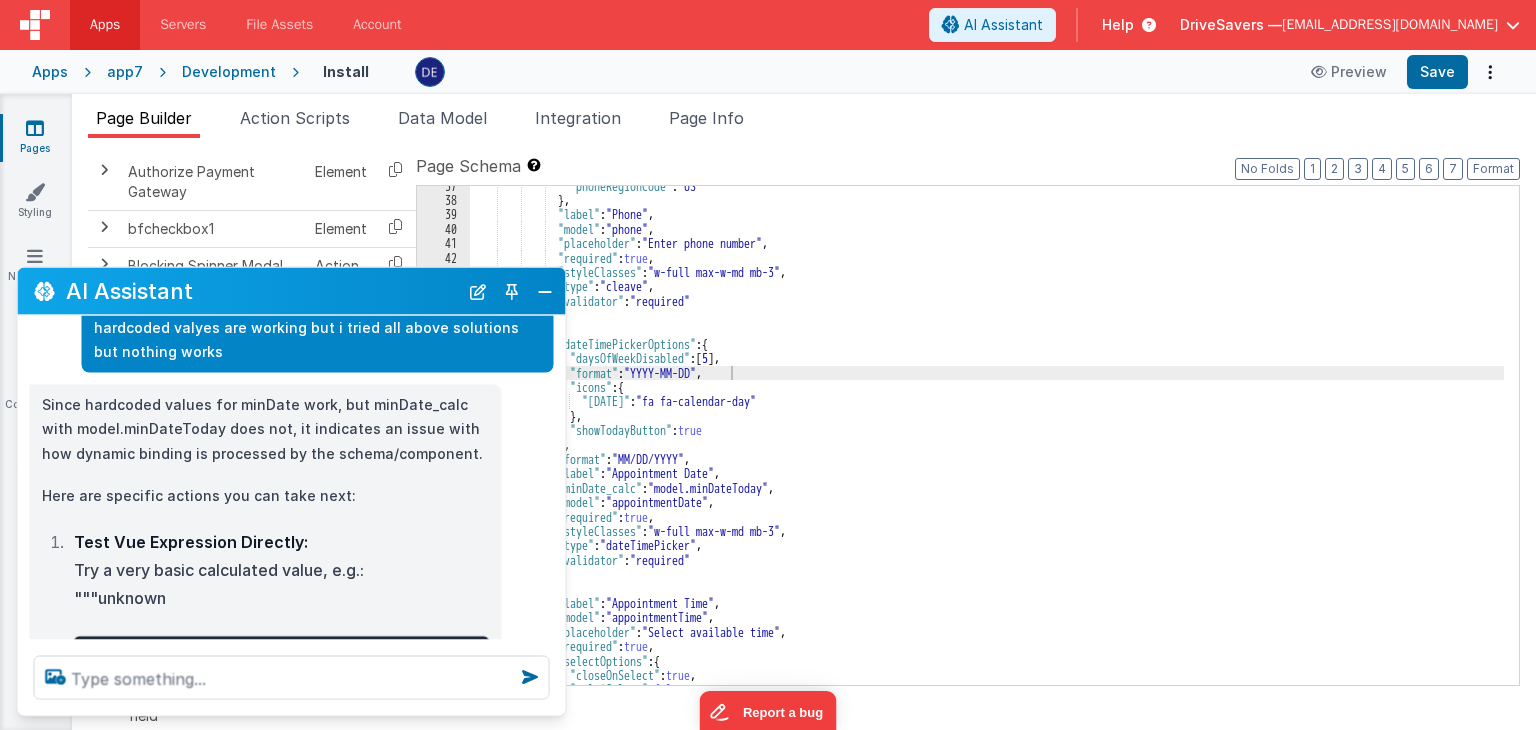 click on "Test Vue Expression Directly: Try a very basic calculated value, e.g.: """unknown "minDate_calc": "'[DATE]'"" at bounding box center [279, 607] 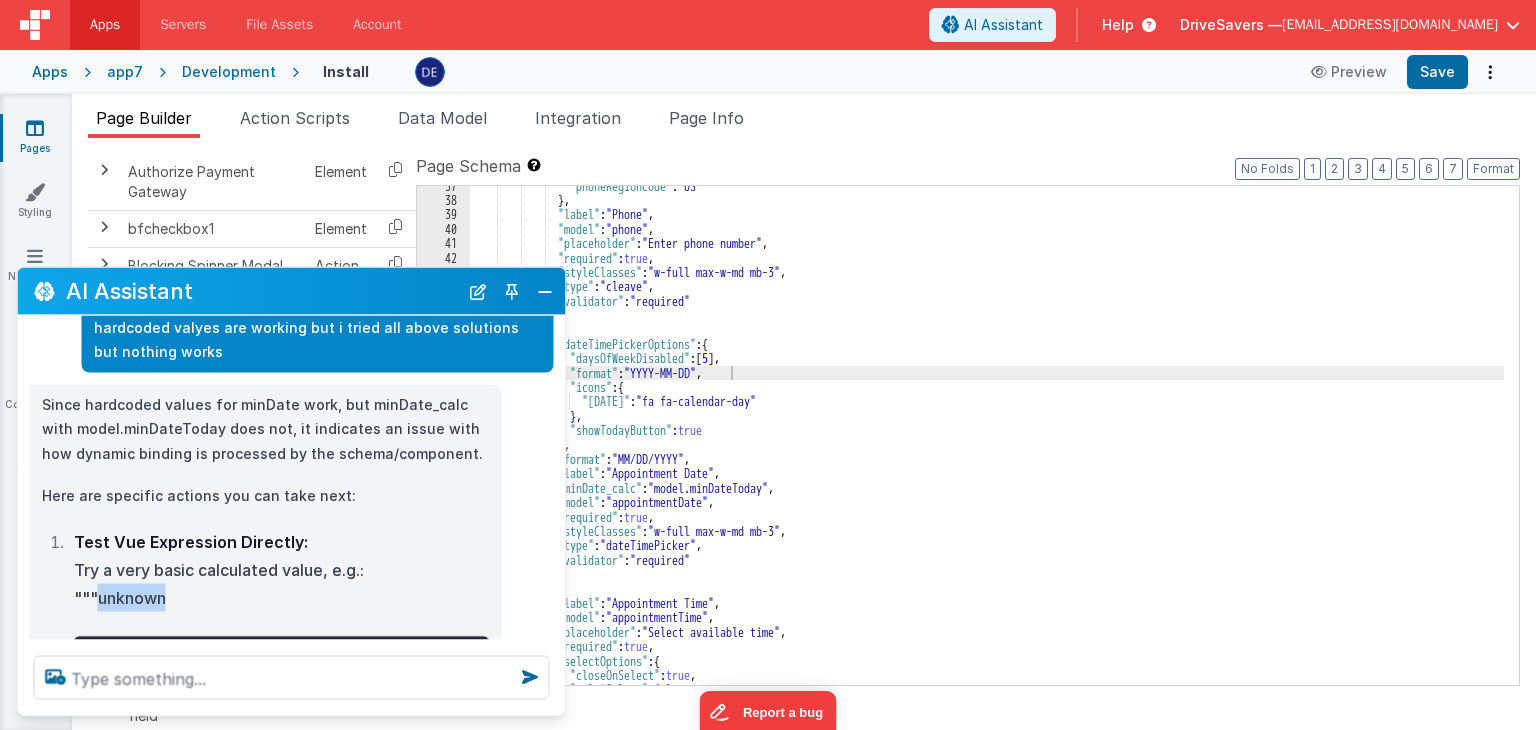 click on "Test Vue Expression Directly: Try a very basic calculated value, e.g.: """unknown "minDate_calc": "'[DATE]'"" at bounding box center [279, 607] 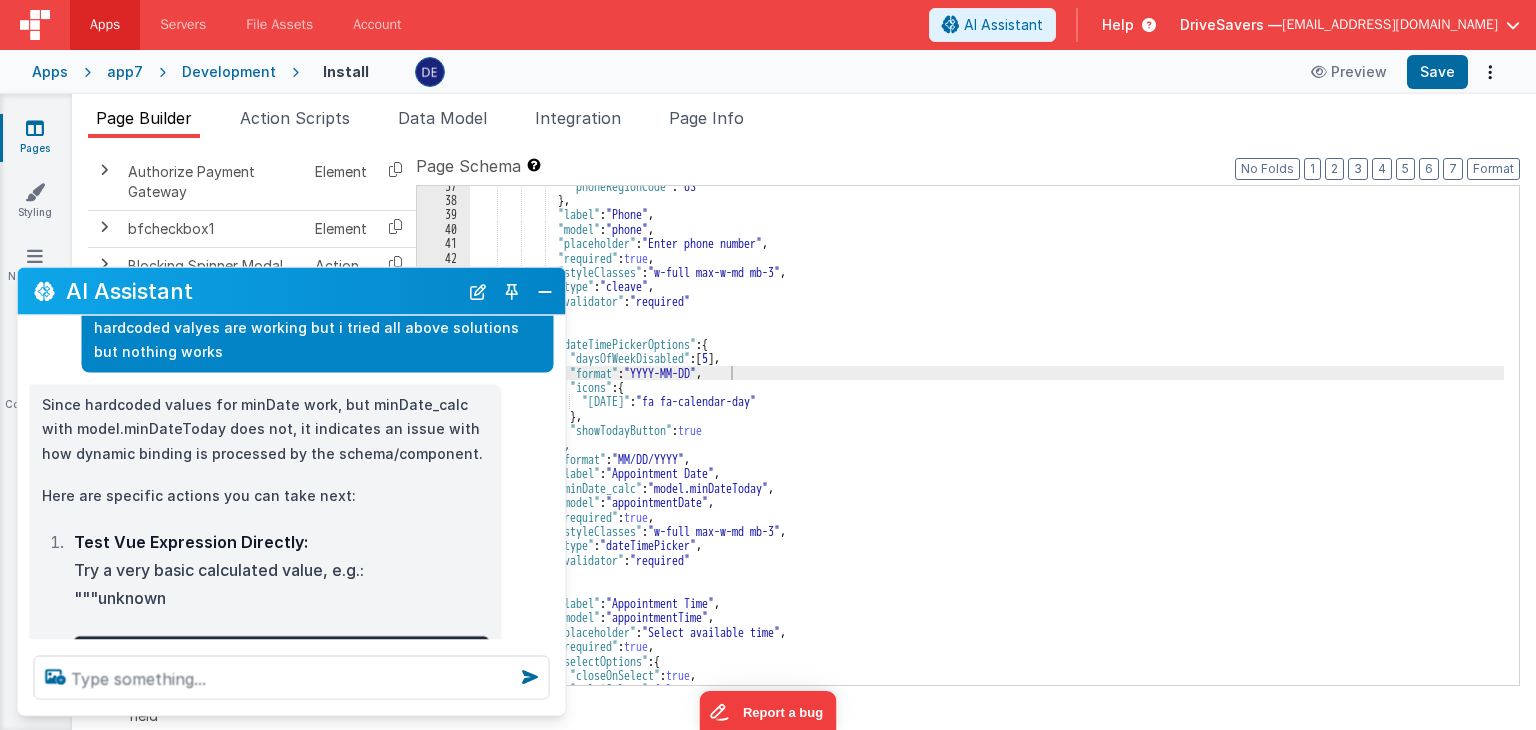 click on "Test Vue Expression Directly: Try a very basic calculated value, e.g.: """unknown "minDate_calc": "'[DATE]'"" at bounding box center [279, 607] 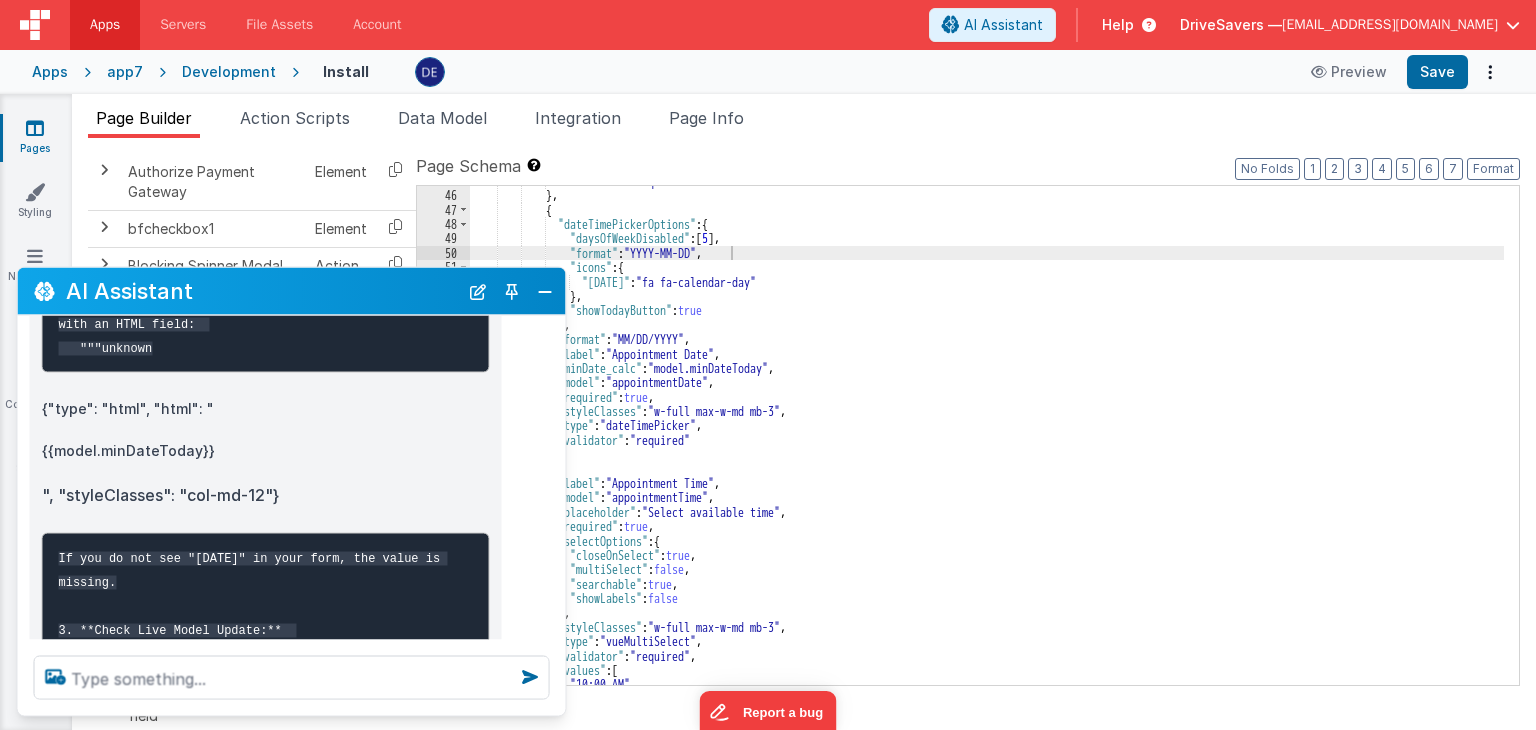 scroll, scrollTop: 5017, scrollLeft: 0, axis: vertical 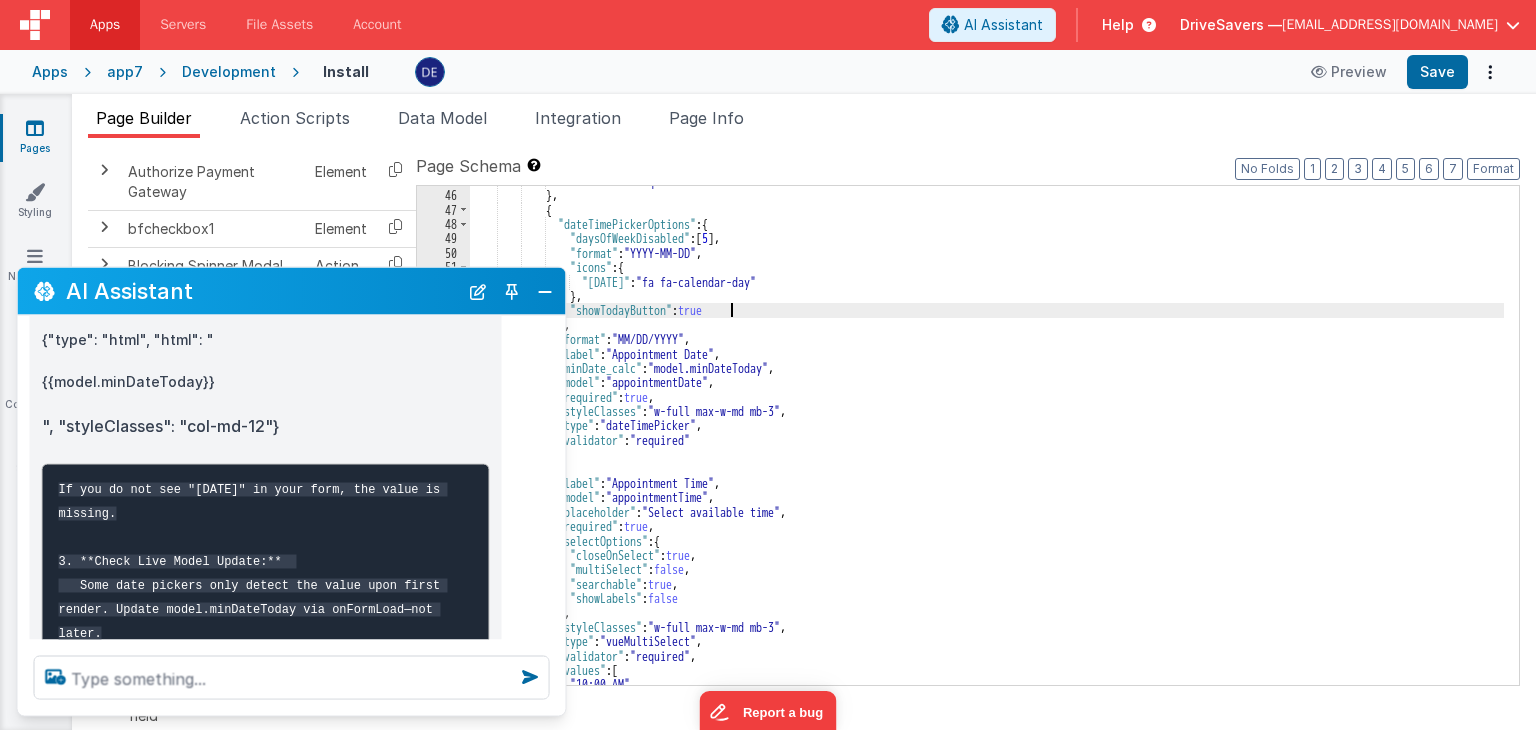 click on ""validator" :  "required"                } ,                {                   "dateTimePickerOptions" :  {                     "daysOfWeekDisabled" :  [ 5 ] ,                     "format" :  "YYYY-MM-DD" ,                     "icons" :  {                        "[DATE]" :  "fa fa-calendar-day"                     } ,                     "showTodayButton" :  true                   } ,                   "format" :  "MM/DD/YYYY" ,                   "label" :  "Appointment Date" ,                   "minDate_calc" :  "model.minDateToday" ,                   "model" :  "appointmentDate" ,                   "required" :  true ,                   "styleClasses" :  "w-full max-w-md mb-3" ,                   "type" :  "dateTimePicker" ,                   "validator" :  "required"                } ,                {                   "label" :  "Appointment Time" ,                   "model" :  "appointmentTime" ,                   "placeholder" :  "Select available time" ,                   "required"" at bounding box center [987, 438] 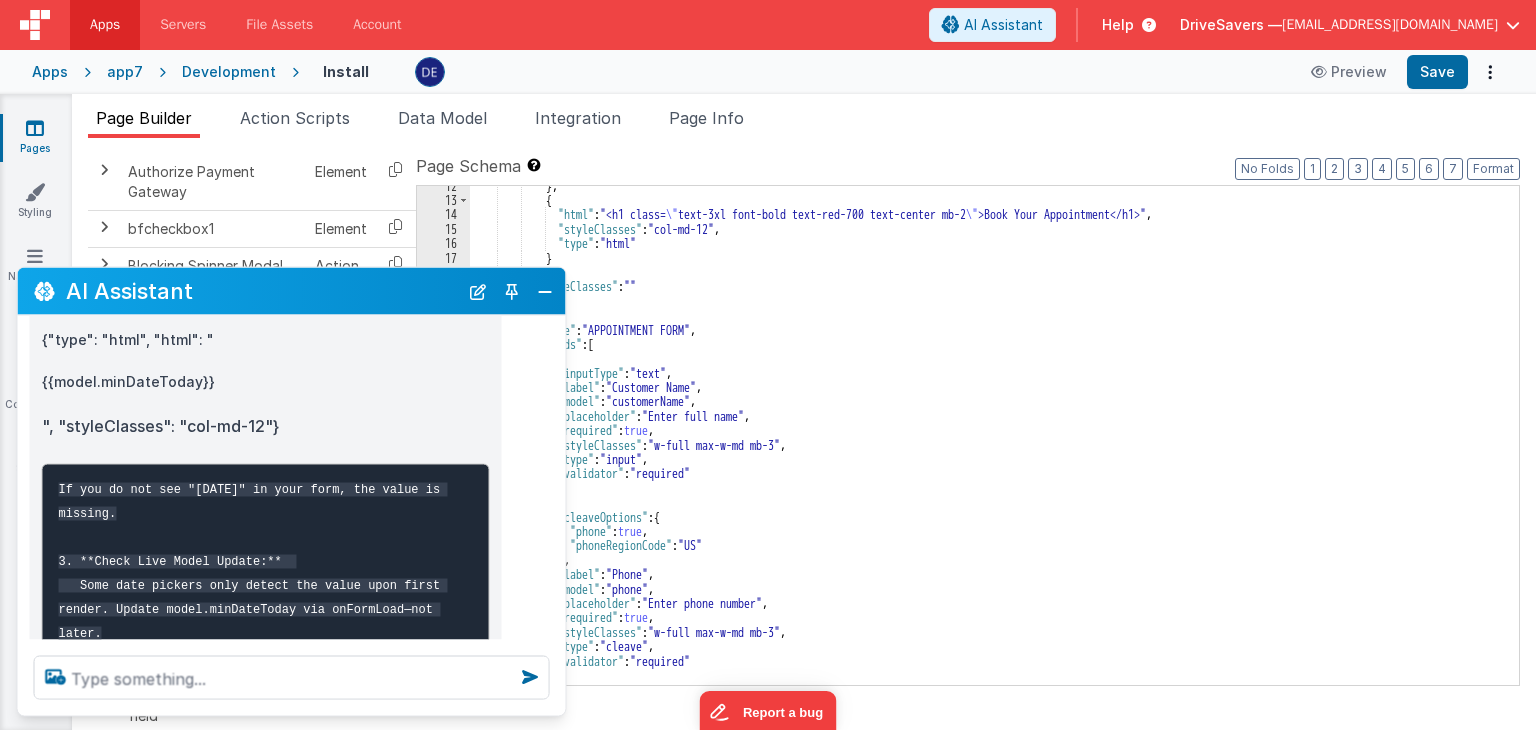 scroll, scrollTop: 0, scrollLeft: 0, axis: both 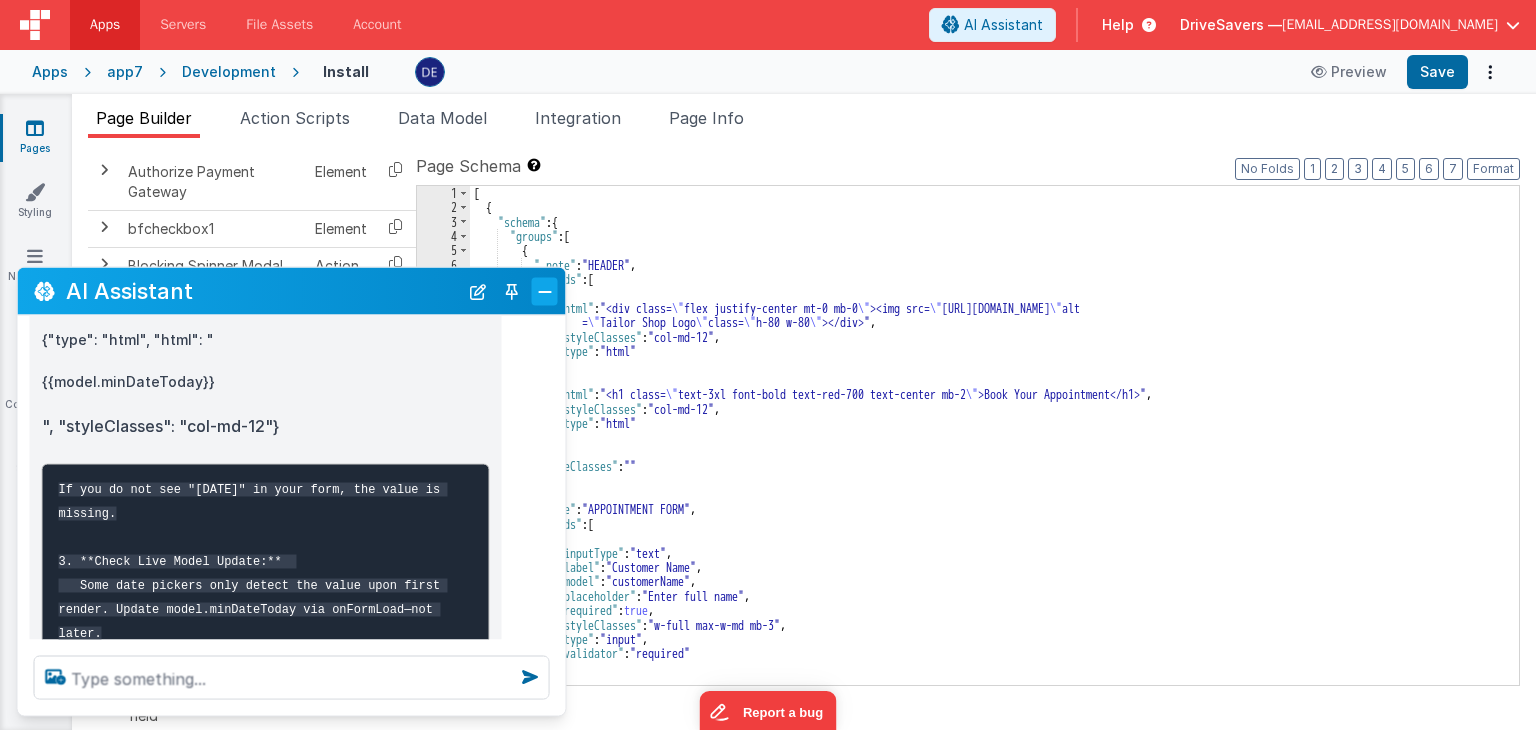 click at bounding box center (545, 291) 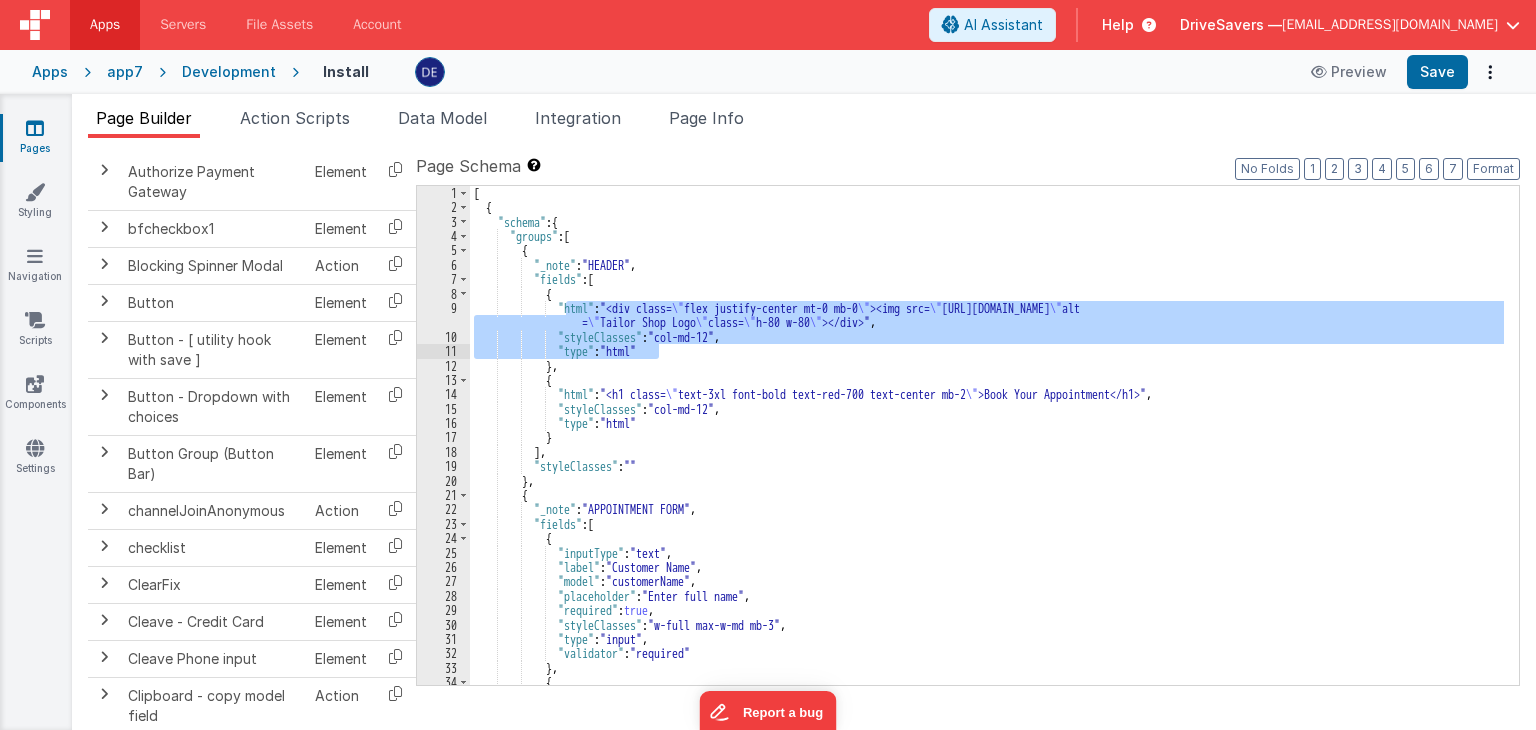 drag, startPoint x: 566, startPoint y: 306, endPoint x: 684, endPoint y: 347, distance: 124.919975 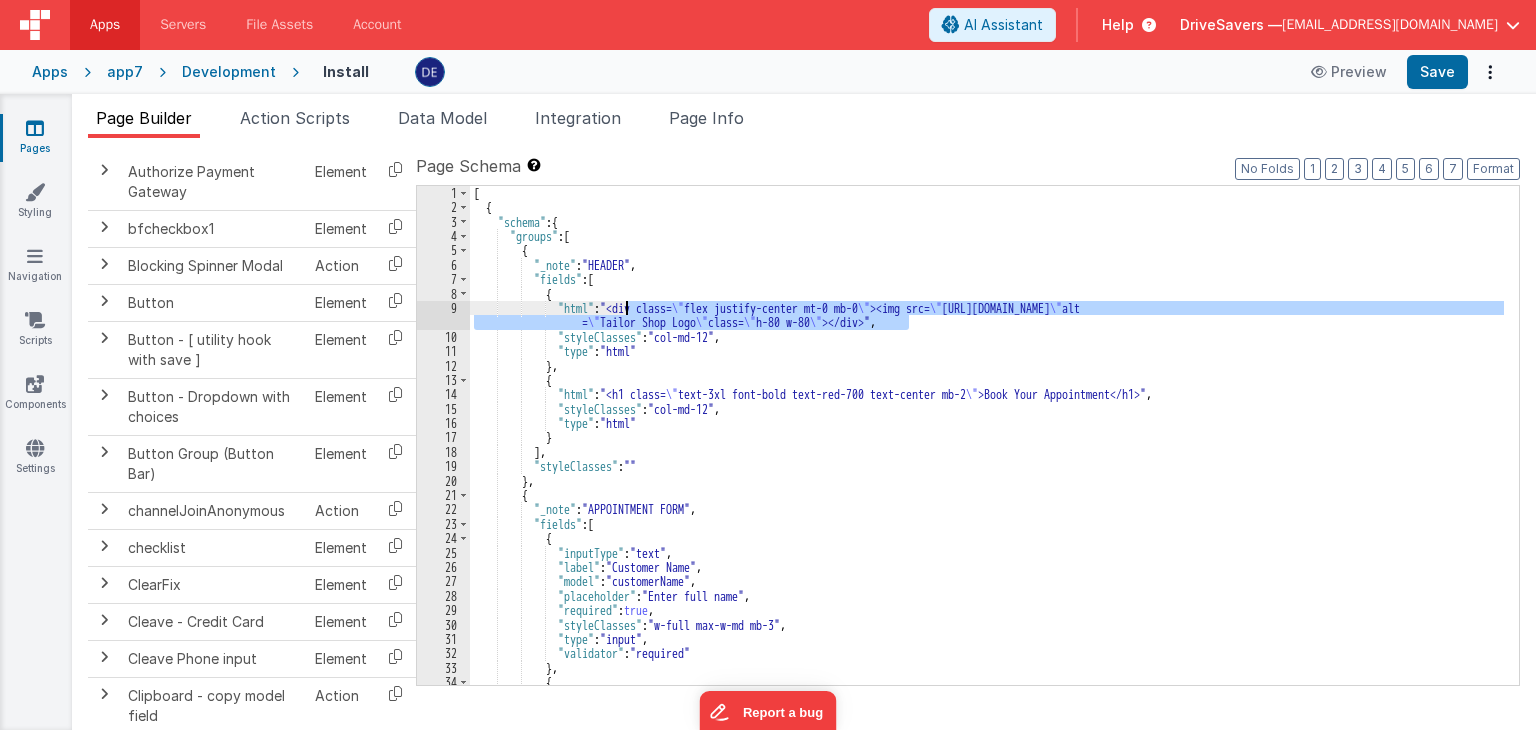 drag, startPoint x: 907, startPoint y: 323, endPoint x: 628, endPoint y: 314, distance: 279.1451 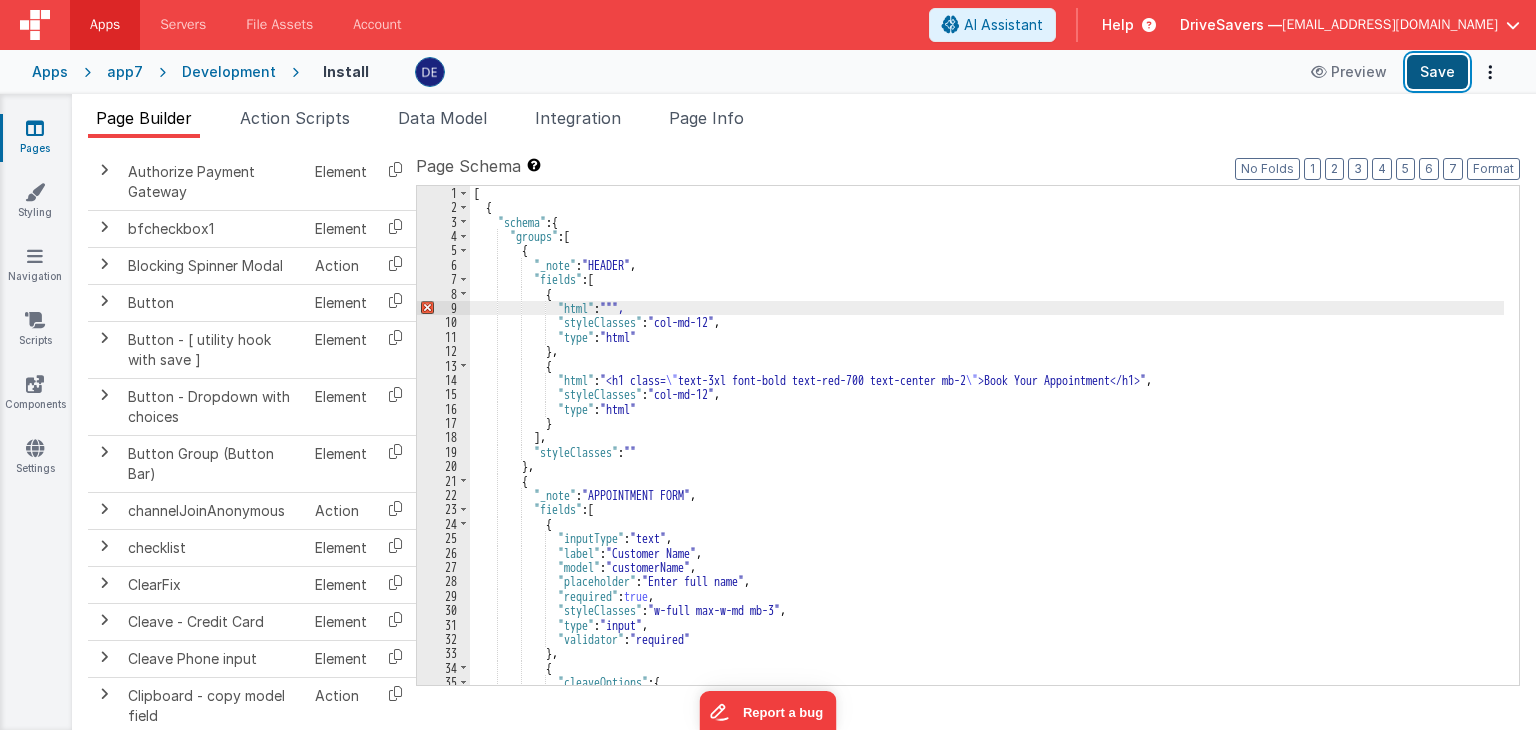click on "Save" at bounding box center [1437, 72] 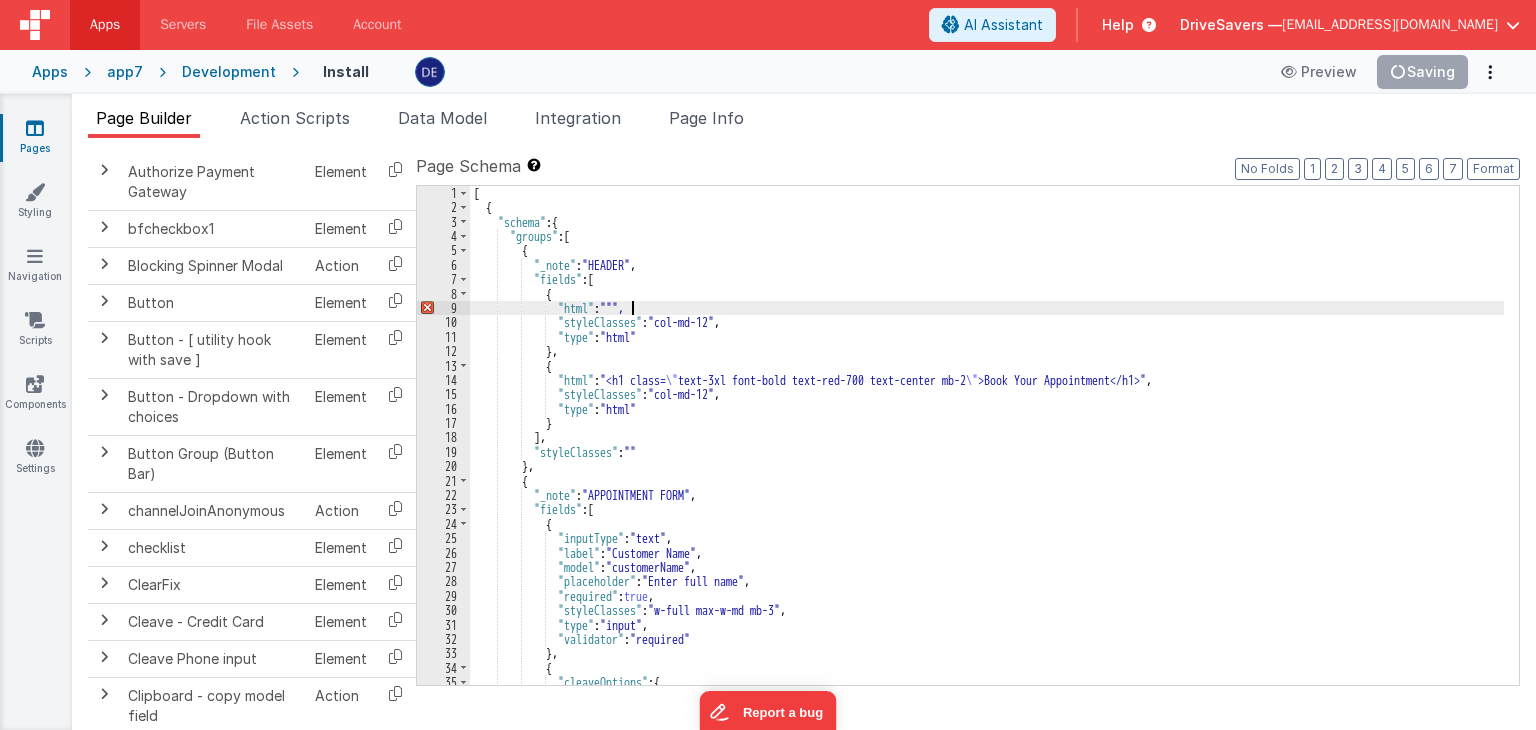 click on "[    {      "schema" :  {         "groups" :  [           {              "_note" :  "HEADER" ,              "fields" :  [                {                   "html" :  """,                   "styleClasses" :  "col-md-12" ,                   "type" :  "html"                } ,                {                   "html" :  "<h1 class= \" text-3xl font-bold text-red-700 text-center mb-2 \" >Book Your Appointment</h1>" ,                   "styleClasses" :  "col-md-12" ,                   "type" :  "html"                }              ] ,              "styleClasses" :  ""           } ,           {              "_note" :  "APPOINTMENT FORM" ,              "fields" :  [                {                   "inputType" :  "text" ,                   "label" :  "Customer Name" ,                   "model" :  "customerName" ,                   "placeholder" :  "Enter full name" ,                   "required" :  true ,                   "styleClasses" :  "w-full max-w-md mb-3" ,                   "type" :  "input" ," at bounding box center (987, 450) 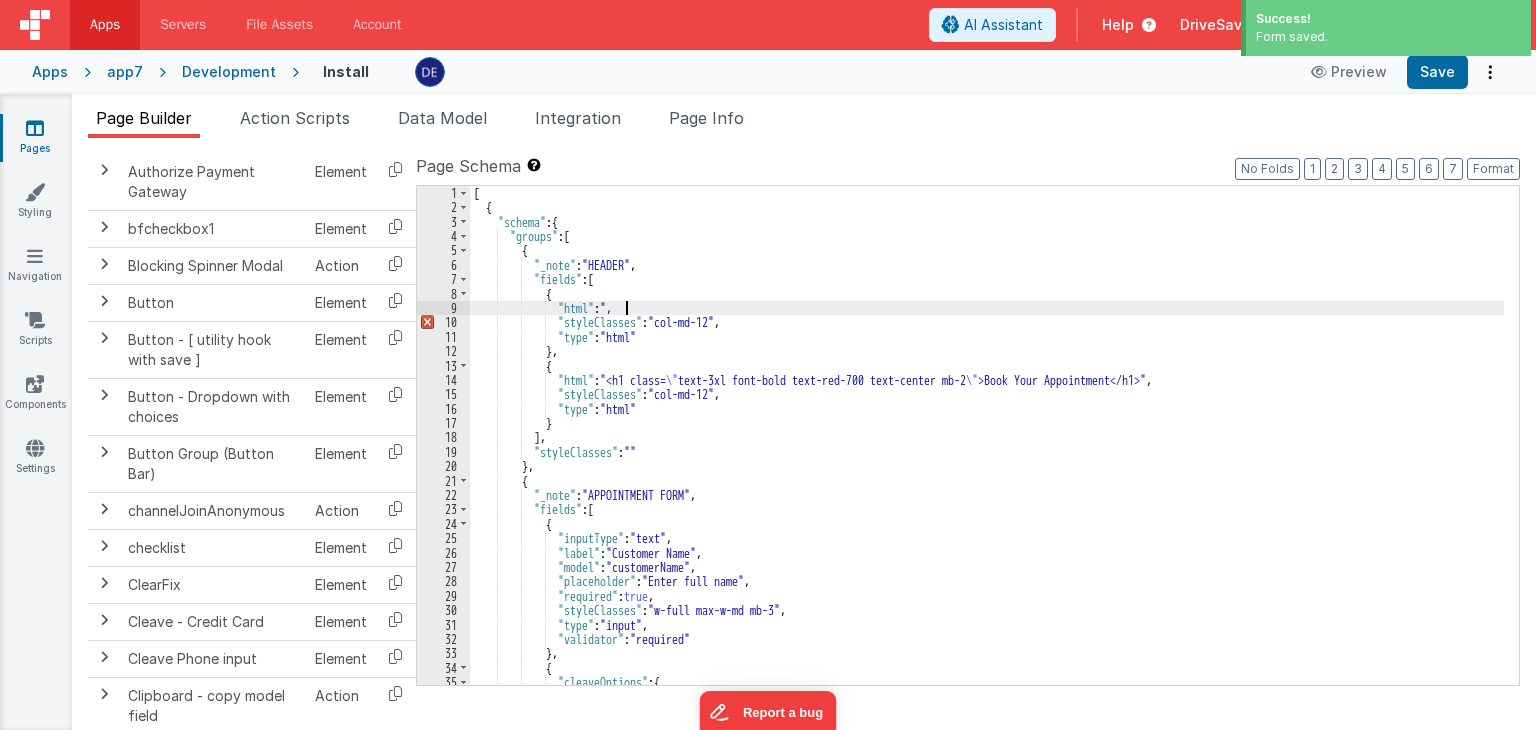type 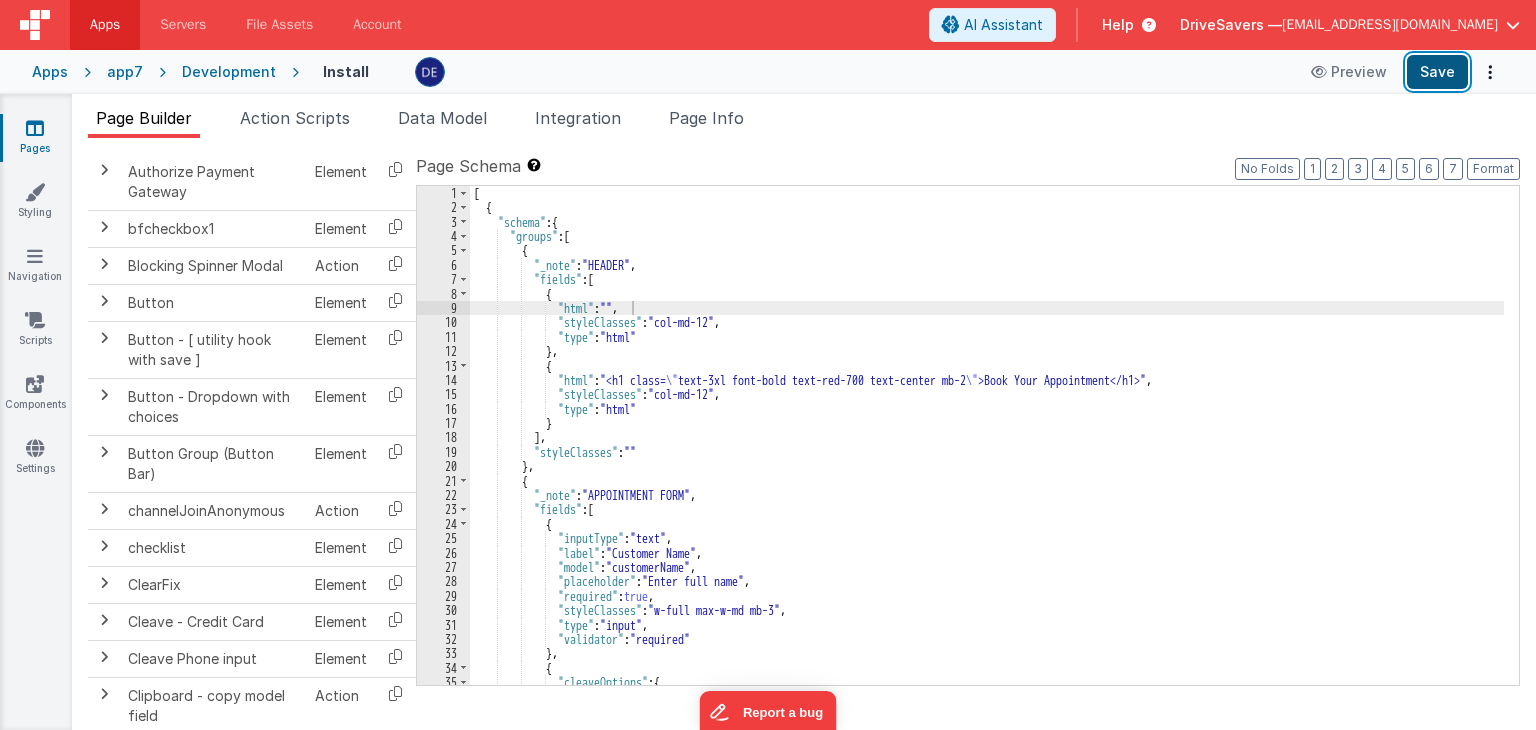 click on "Save" at bounding box center [1437, 72] 